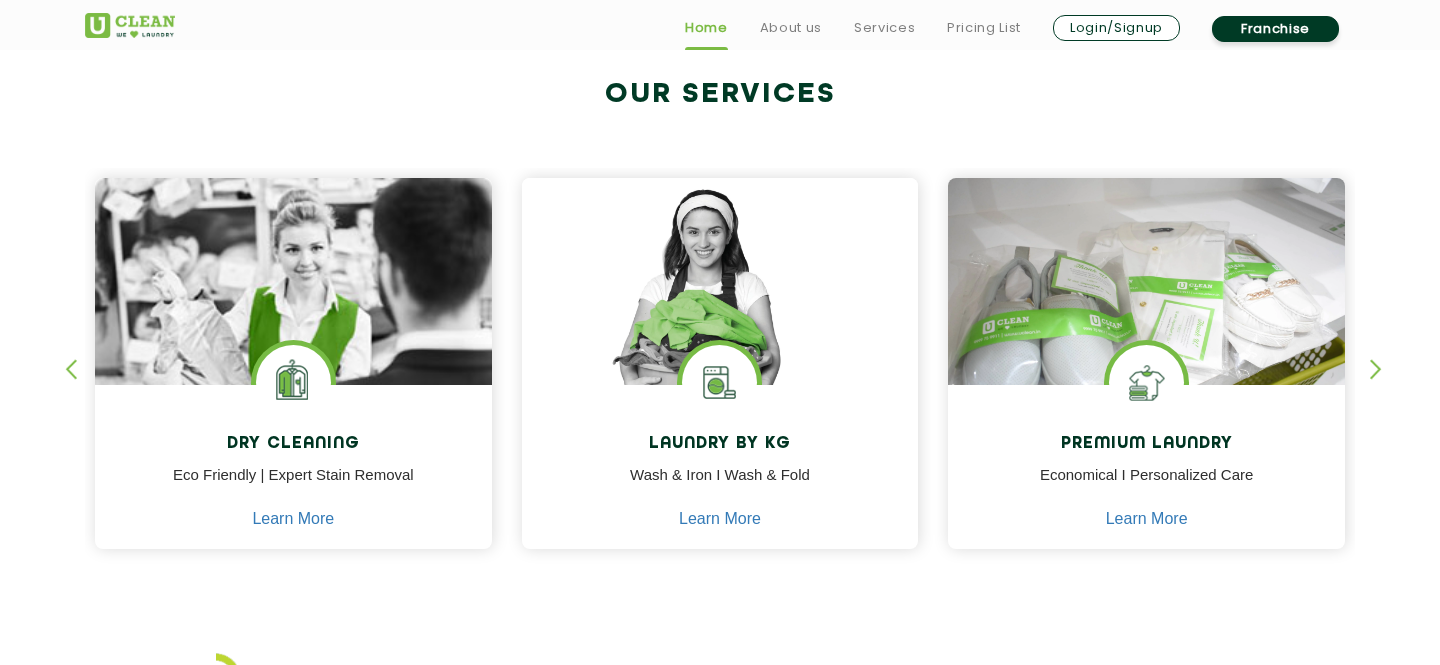 scroll, scrollTop: 817, scrollLeft: 0, axis: vertical 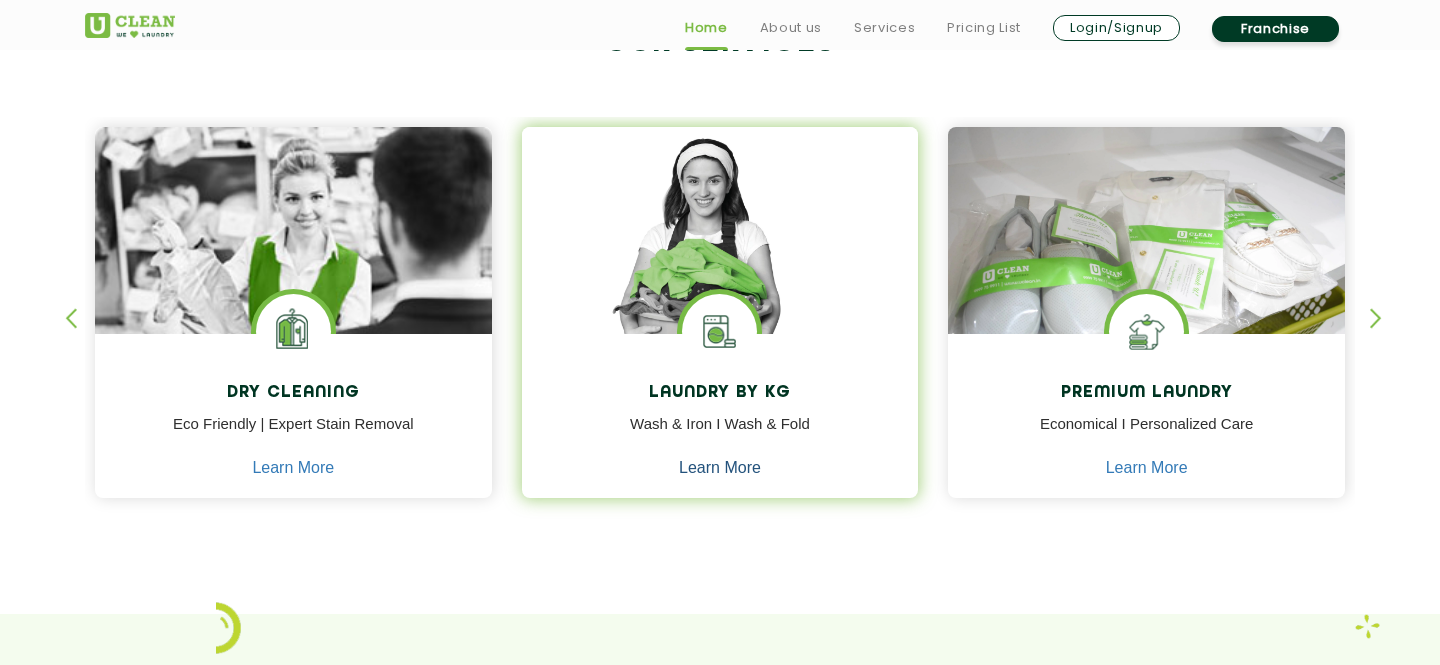 click on "Learn More" at bounding box center (720, 468) 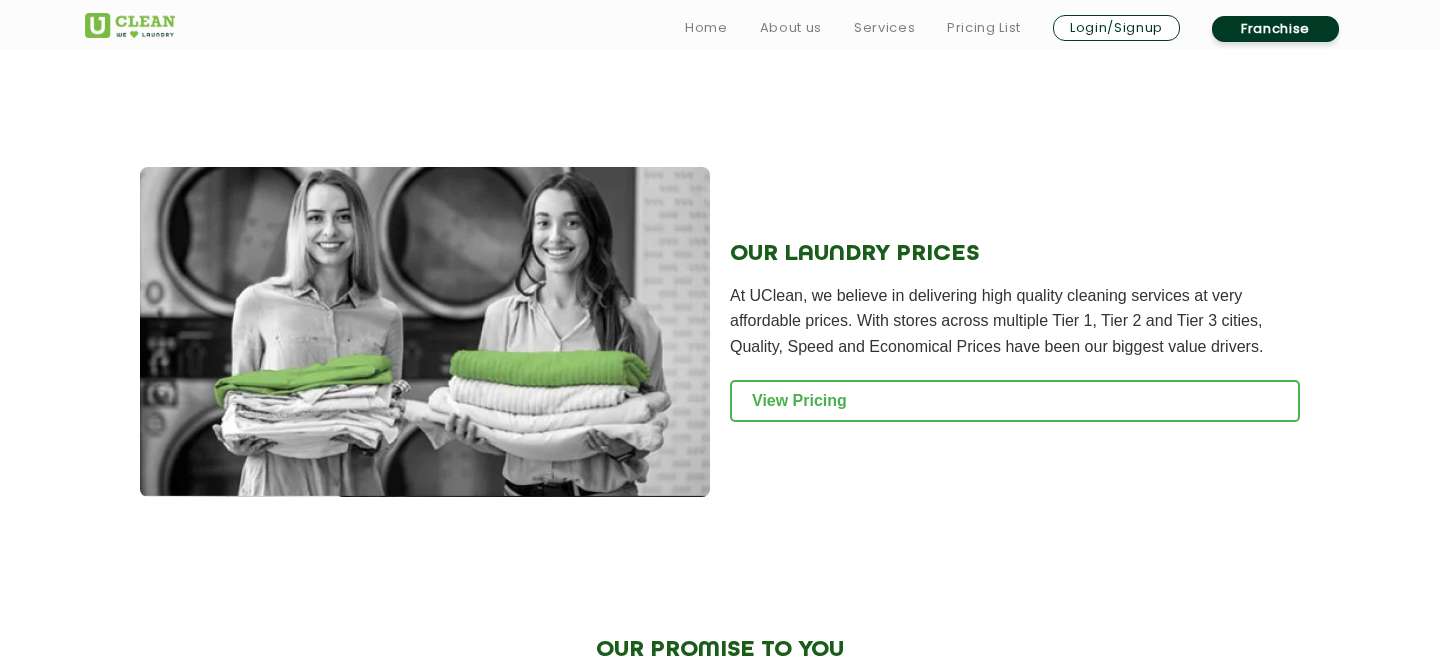 scroll, scrollTop: 2721, scrollLeft: 0, axis: vertical 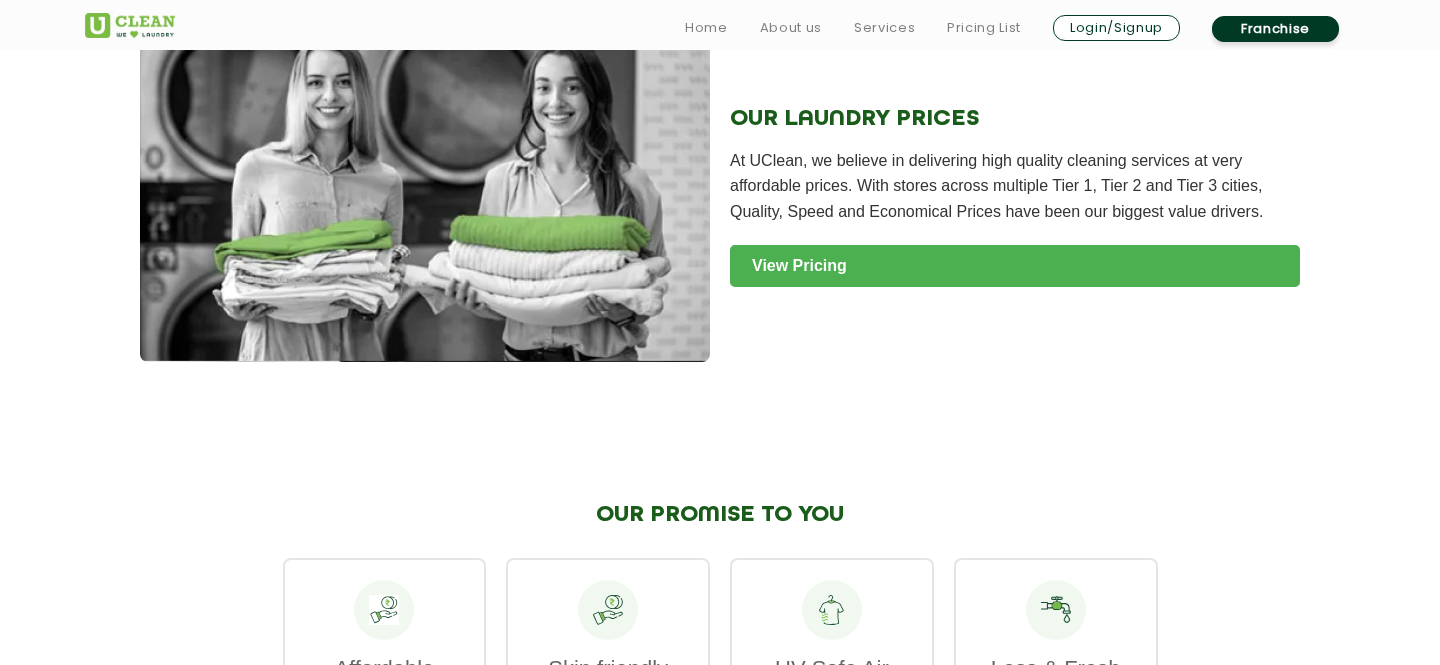 click on "View Pricing" 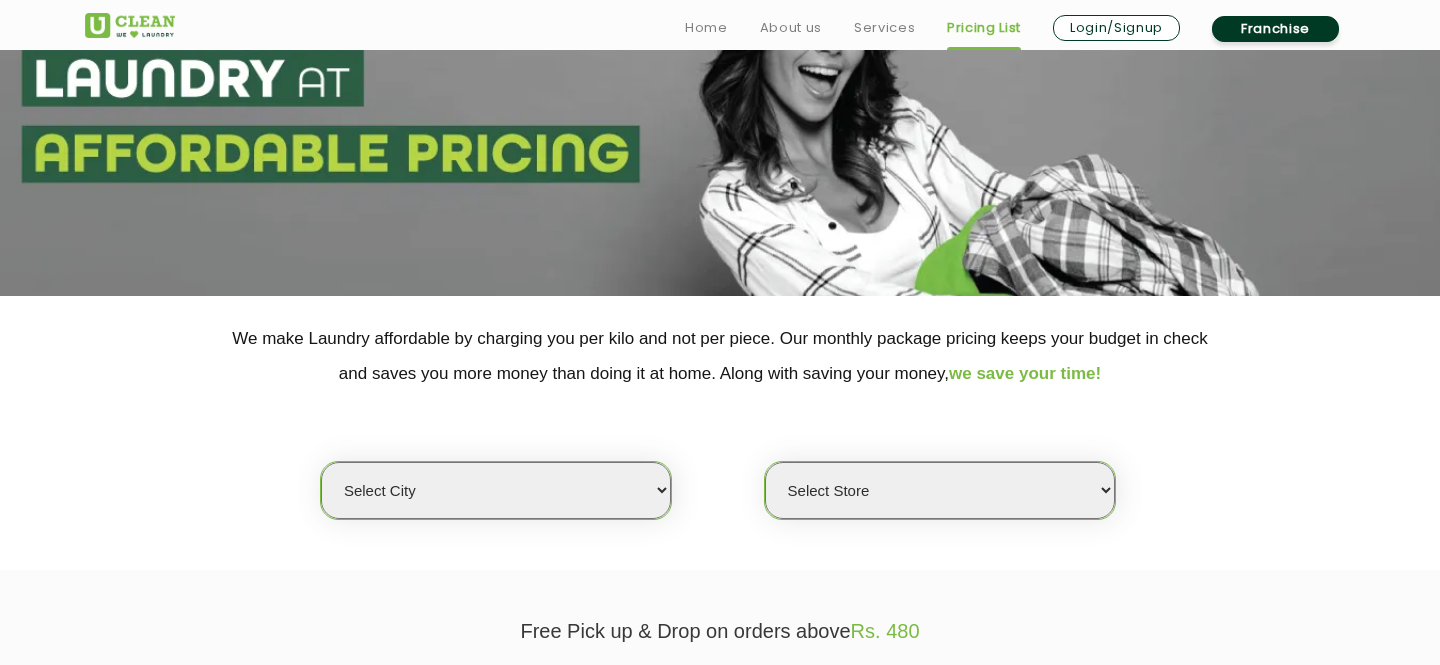 scroll, scrollTop: 208, scrollLeft: 0, axis: vertical 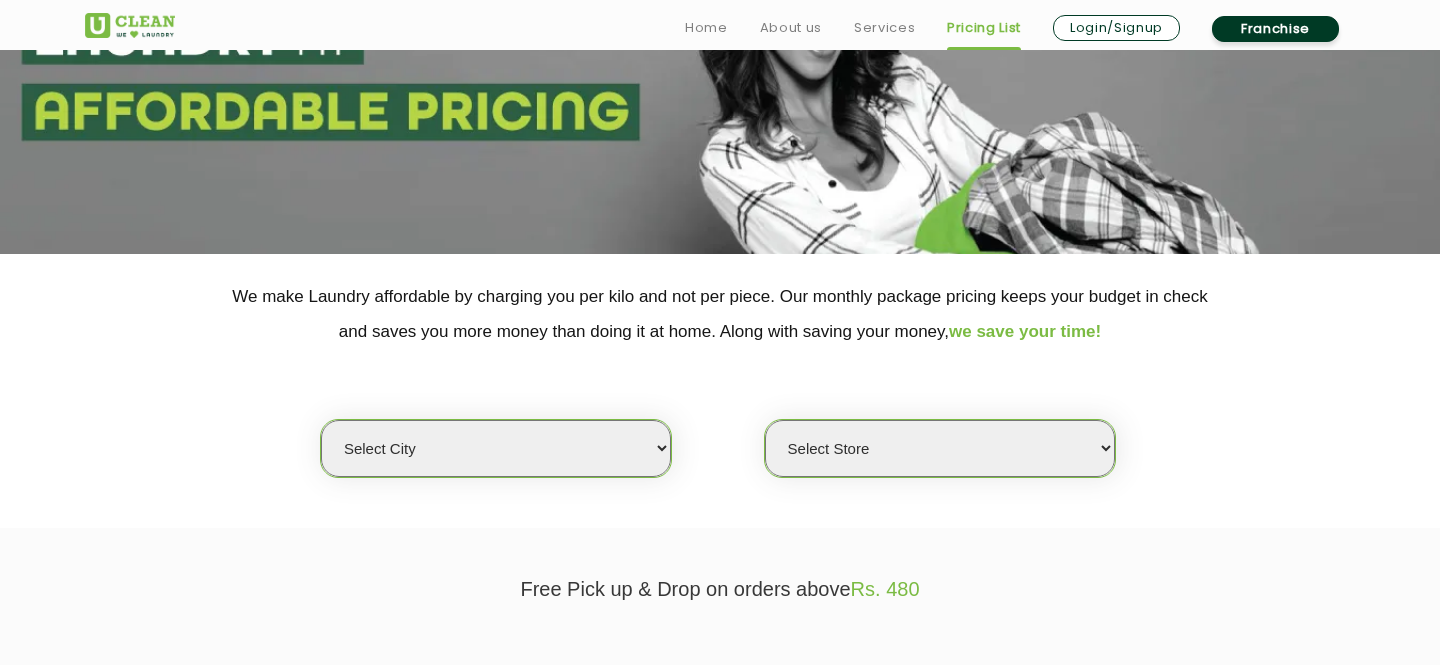click on "Select city Aalo Agartala Agra Ahmedabad Akola Aligarh Alwar - UClean Select Amravati Aurangabad Ayodhya Bahadurgarh Bahraich Baleswar Baramulla Bareilly Barmer Barpeta Bathinda Belgaum Bengaluru Berhampur Bettiah Bhagalpur Bhilwara Bhiwadi Bhopal Bhubaneshwar Bidar Bikaner Bilaspur Bokaro Bongaigaon Chandigarh Chennai Chitrakoot Cochin Coimbatore Cooch Behar Coonoor Daman Danapur Darrang Daudnagar Dehradun Delhi Deoghar Dhanbad Dharwad Dhule Dibrugarh Digboi Dimapur Dindigul Duliajan Ellenabad Erode Faridabad Gandhidham Gandhinagar Garia Ghaziabad Goa Gohana Golaghat Gonda Gorakhpur Gurugram Guwahati Gwalior Haldwani Hamirpur Hanumangarh Haridwar Hingoli Hojai Howrah Hubli Hyderabad Imphal Indore Itanagar Jagdalpur Jagraon Jaipur Jaipur - Select Jammu Jamshedpur Jehanabad Jhansi Jodhpur Jorhat Kaithal Kakinada Kanpur Kargil Karimganj Kathmandu Kharupetia Khopoli Kochi Kohima Kokapet Kokrajhar Kolhapur Kolkata Kota - Select Kotdwar Krishnanagar Kundli Kurnool Latur Leh Longding Lower Subansiri Lucknow Madurai" at bounding box center [496, 448] 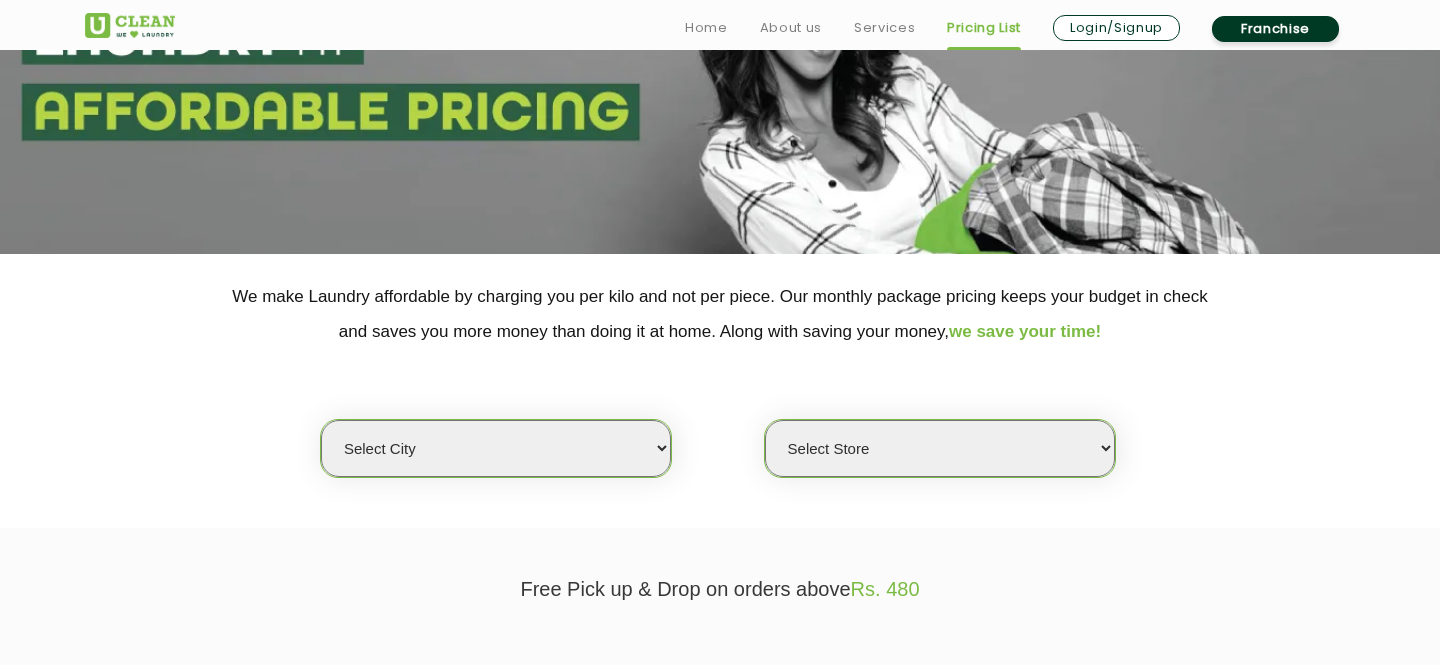 select on "1" 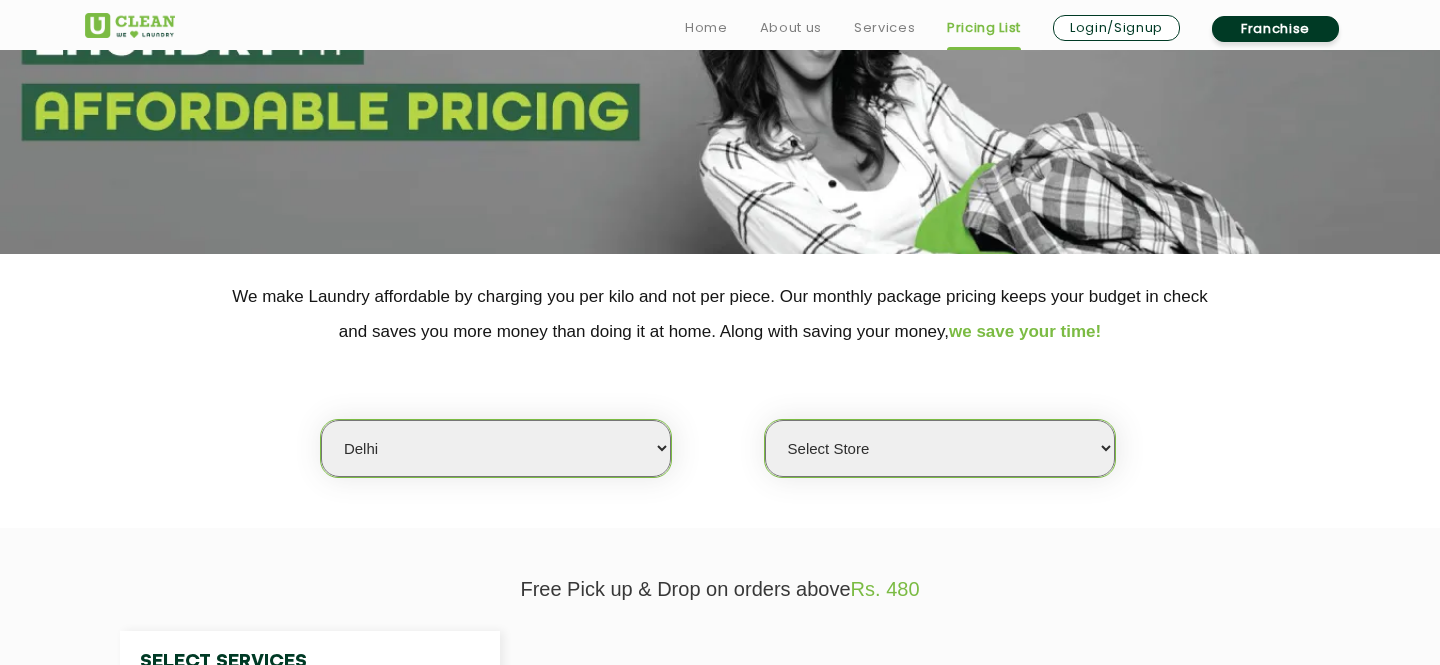 click on "Select Store" at bounding box center [940, 448] 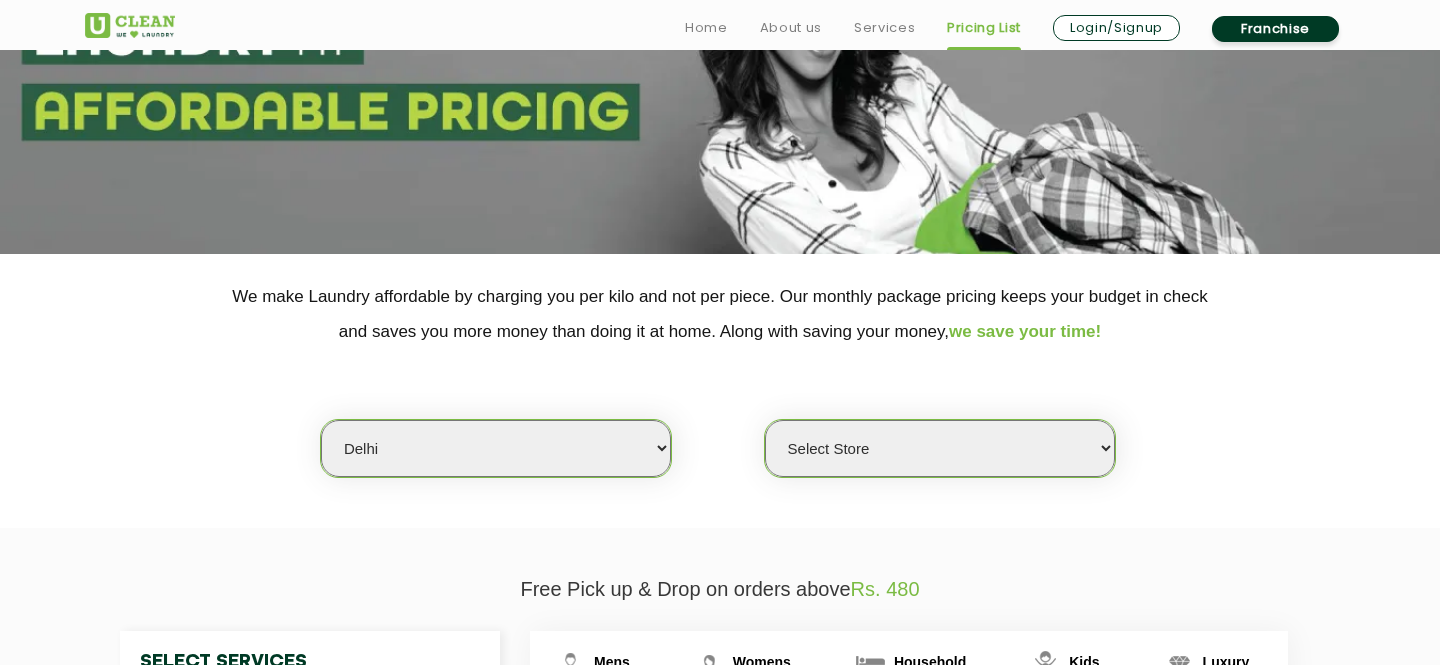 select on "141" 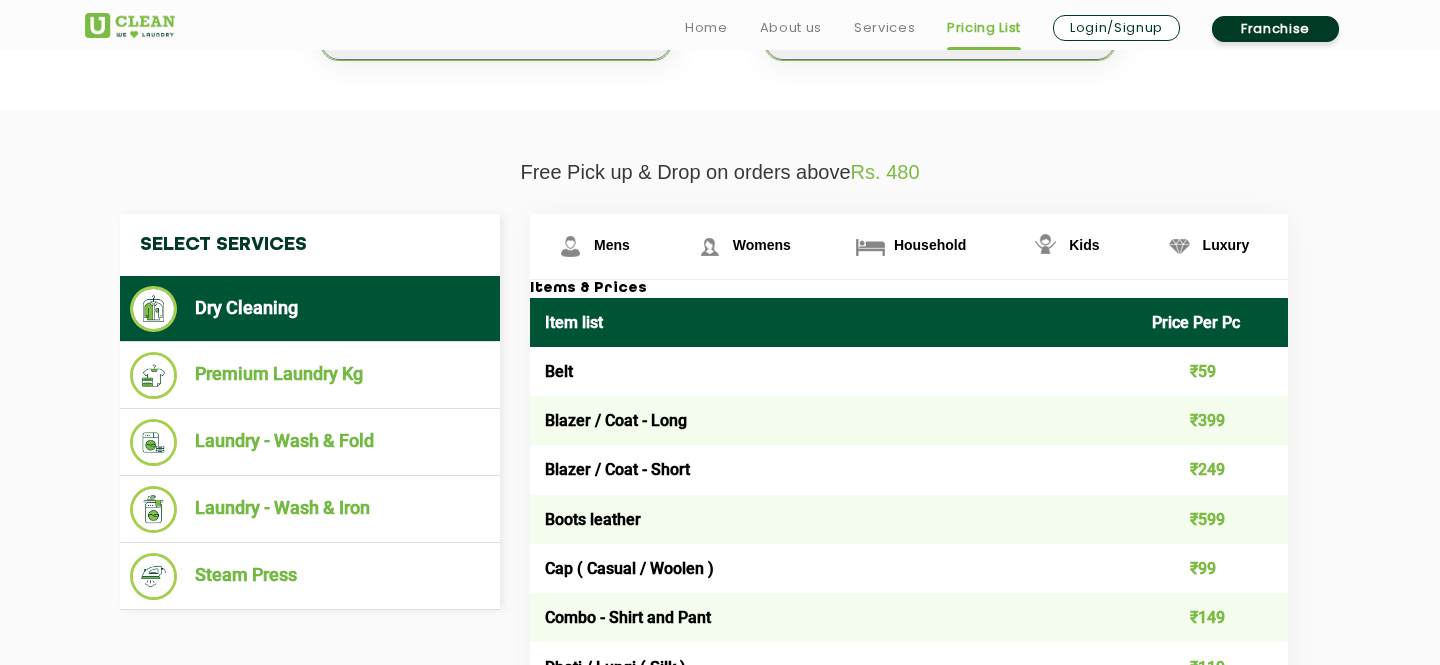 scroll, scrollTop: 705, scrollLeft: 0, axis: vertical 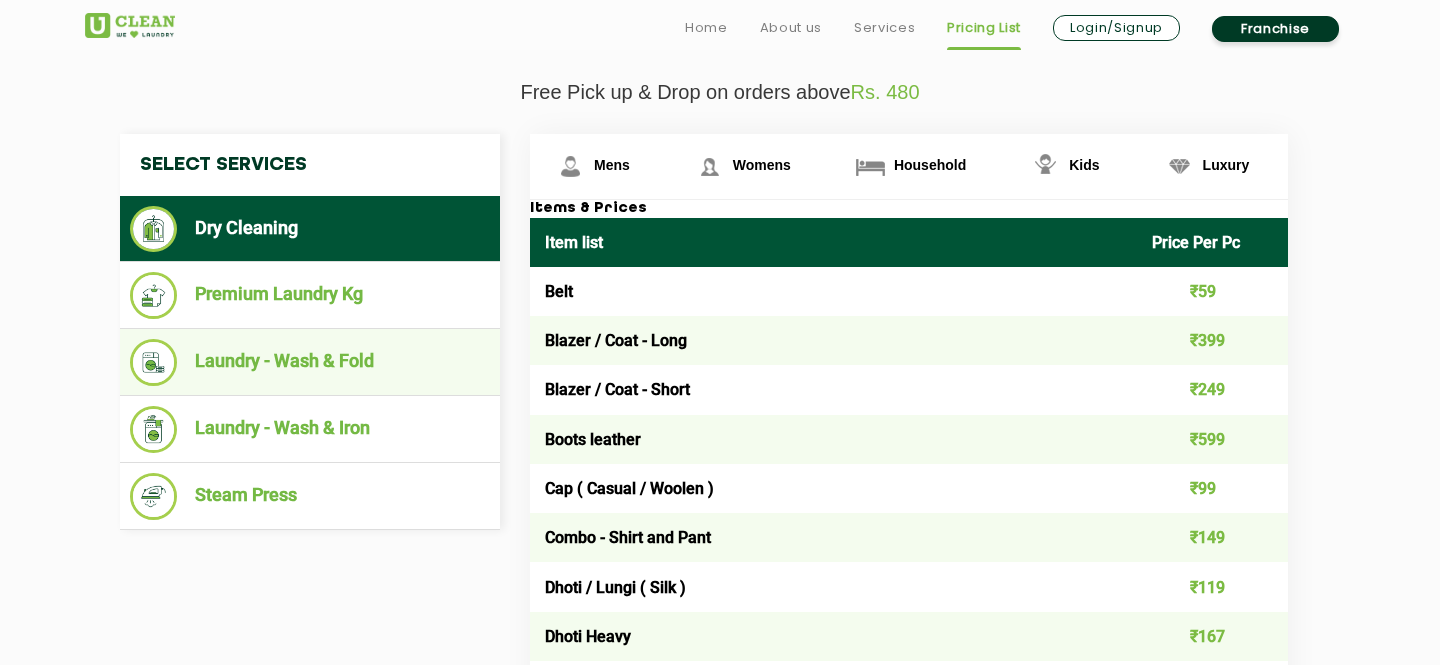 click on "Laundry - Wash & Fold" at bounding box center (310, 362) 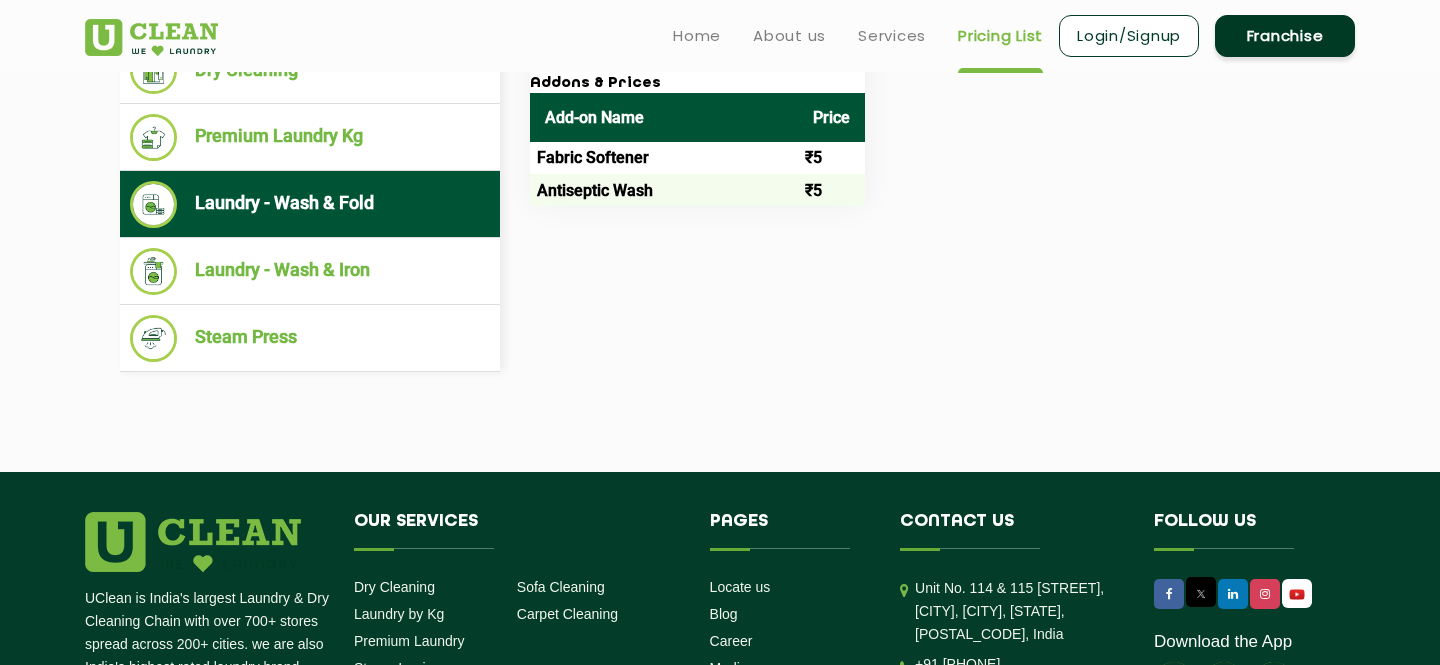 scroll, scrollTop: 861, scrollLeft: 0, axis: vertical 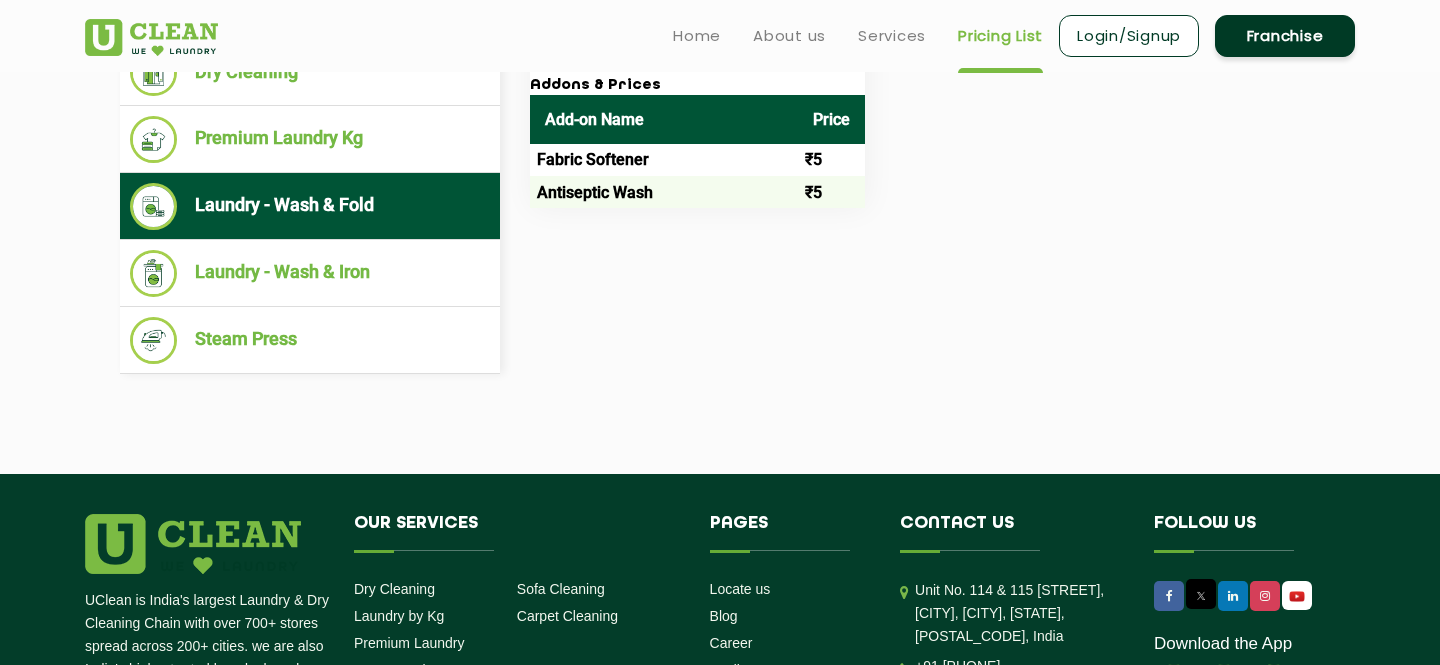 click on "Antiseptic Wash" at bounding box center (664, 192) 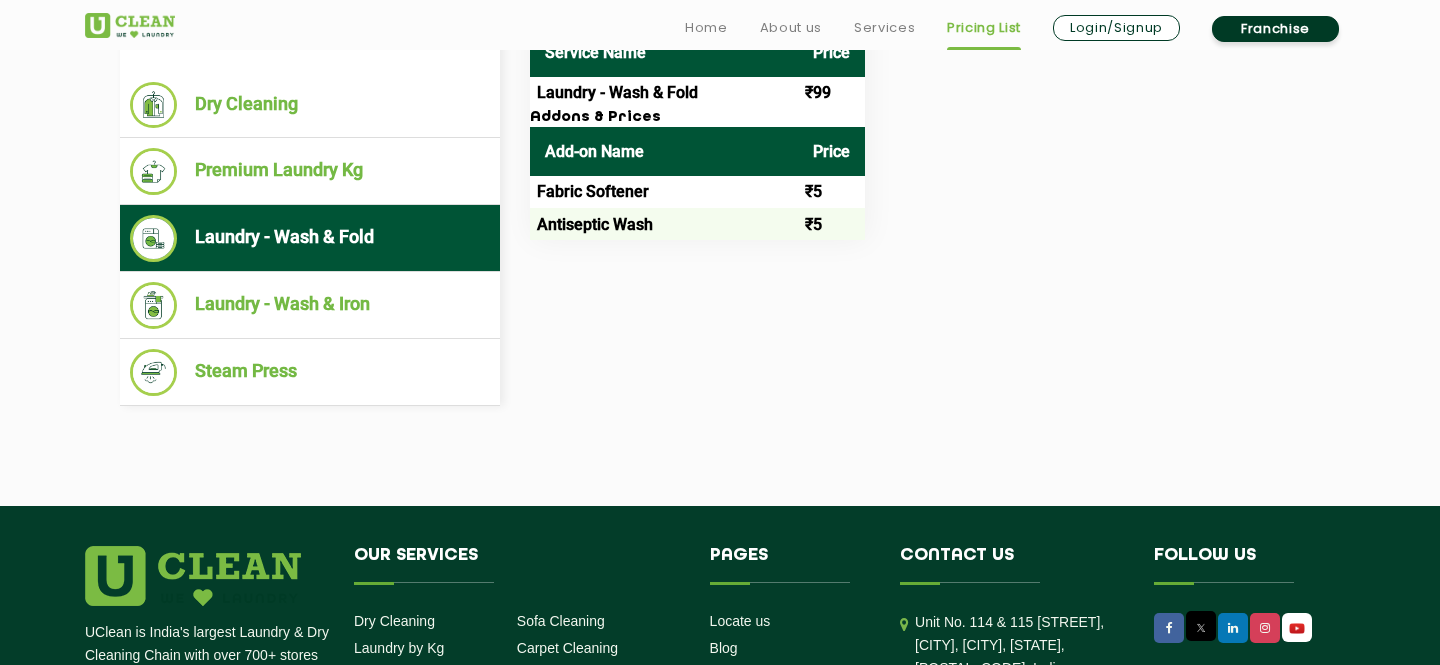 scroll, scrollTop: 831, scrollLeft: 0, axis: vertical 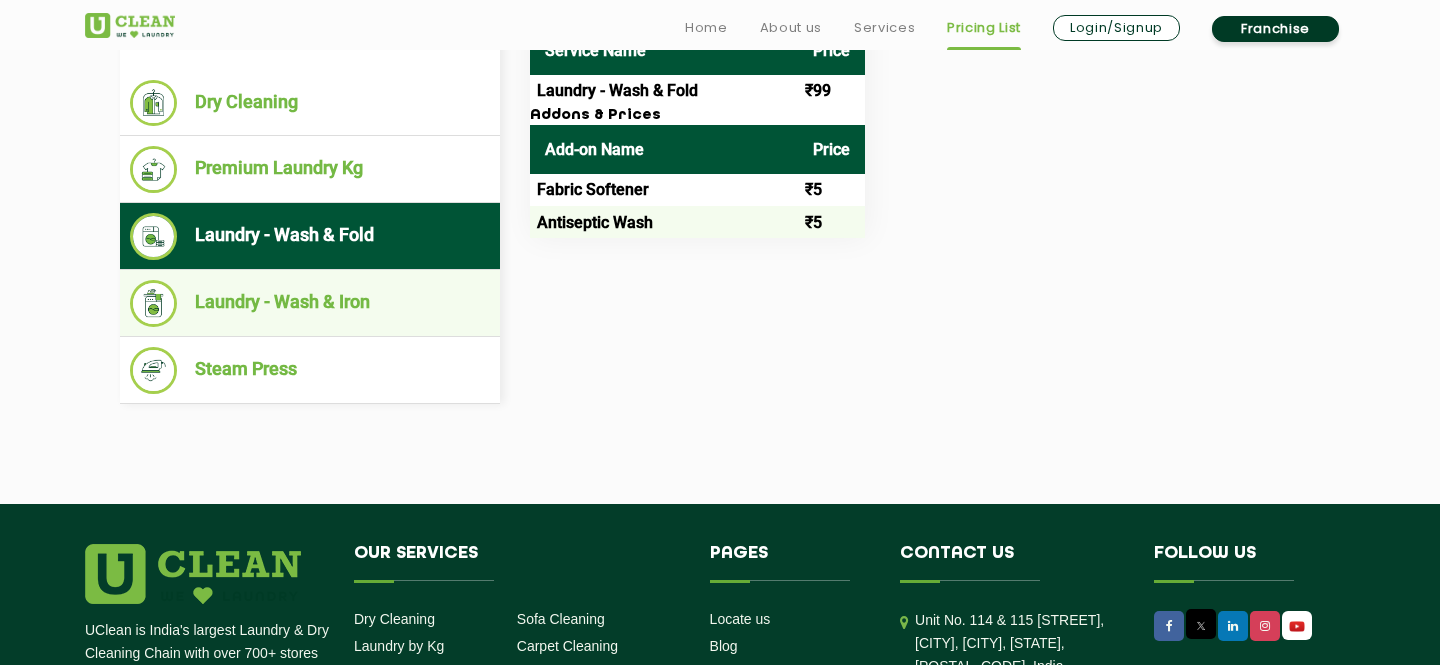 click on "Laundry - Wash & Iron" at bounding box center (310, 303) 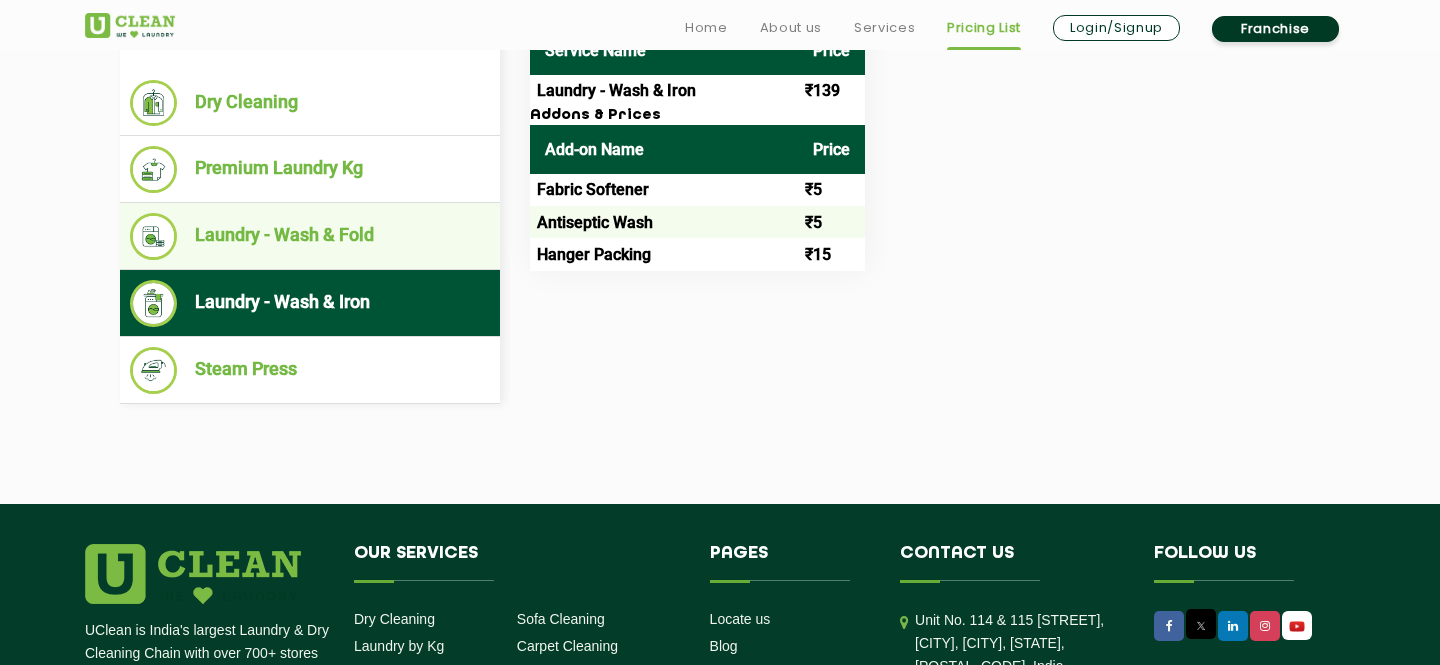 click on "Laundry - Wash & Fold" at bounding box center [310, 236] 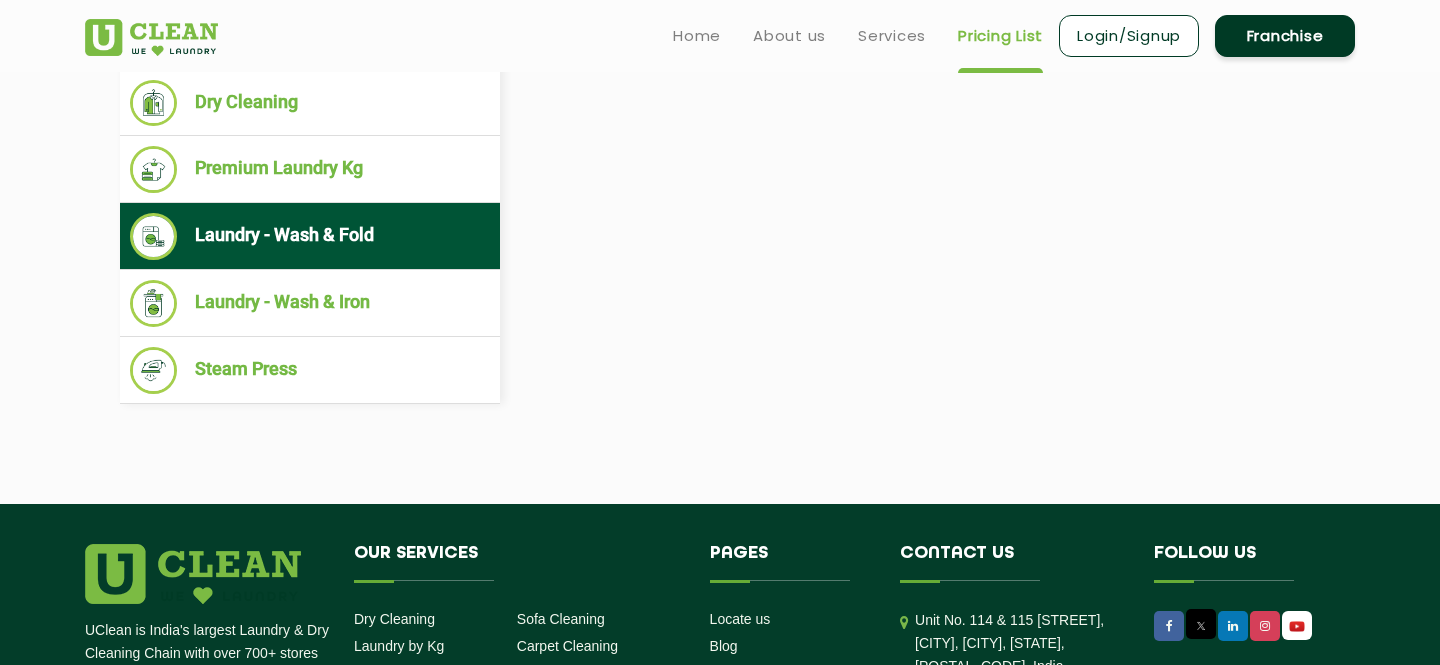 scroll, scrollTop: 580, scrollLeft: 0, axis: vertical 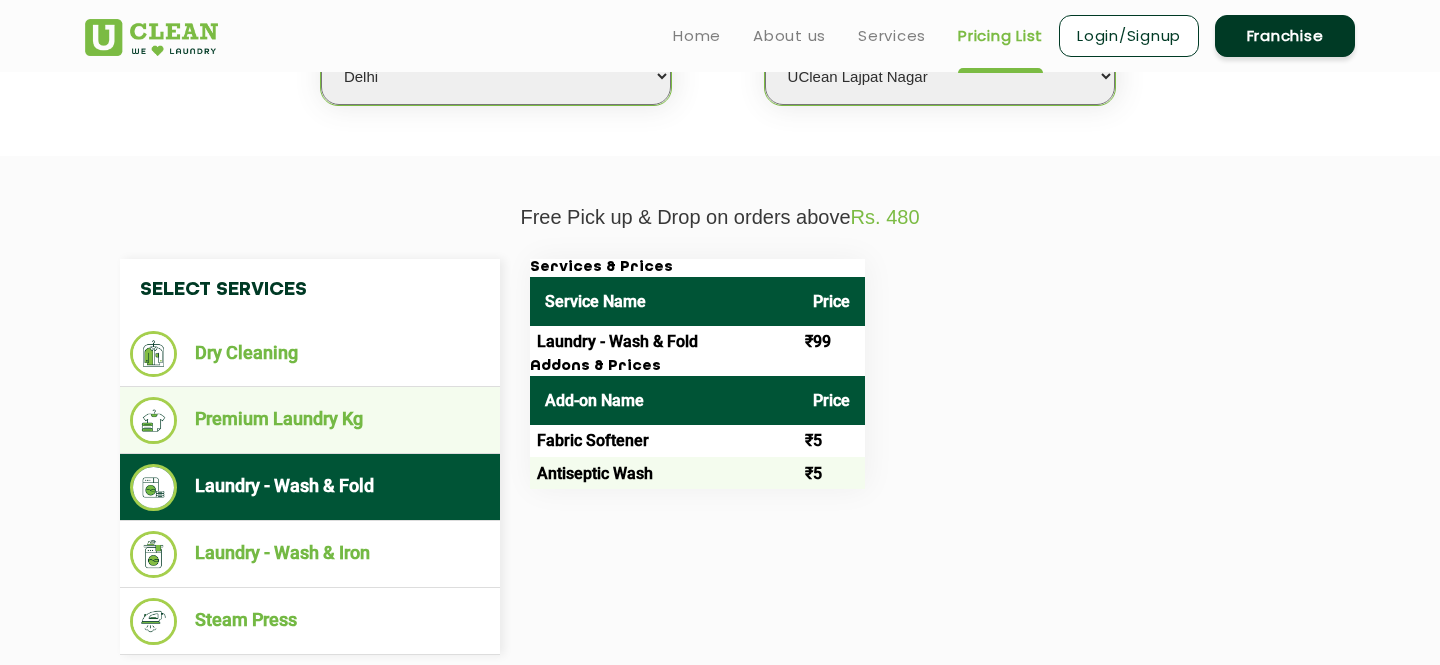 click on "Premium Laundry Kg" at bounding box center (310, 420) 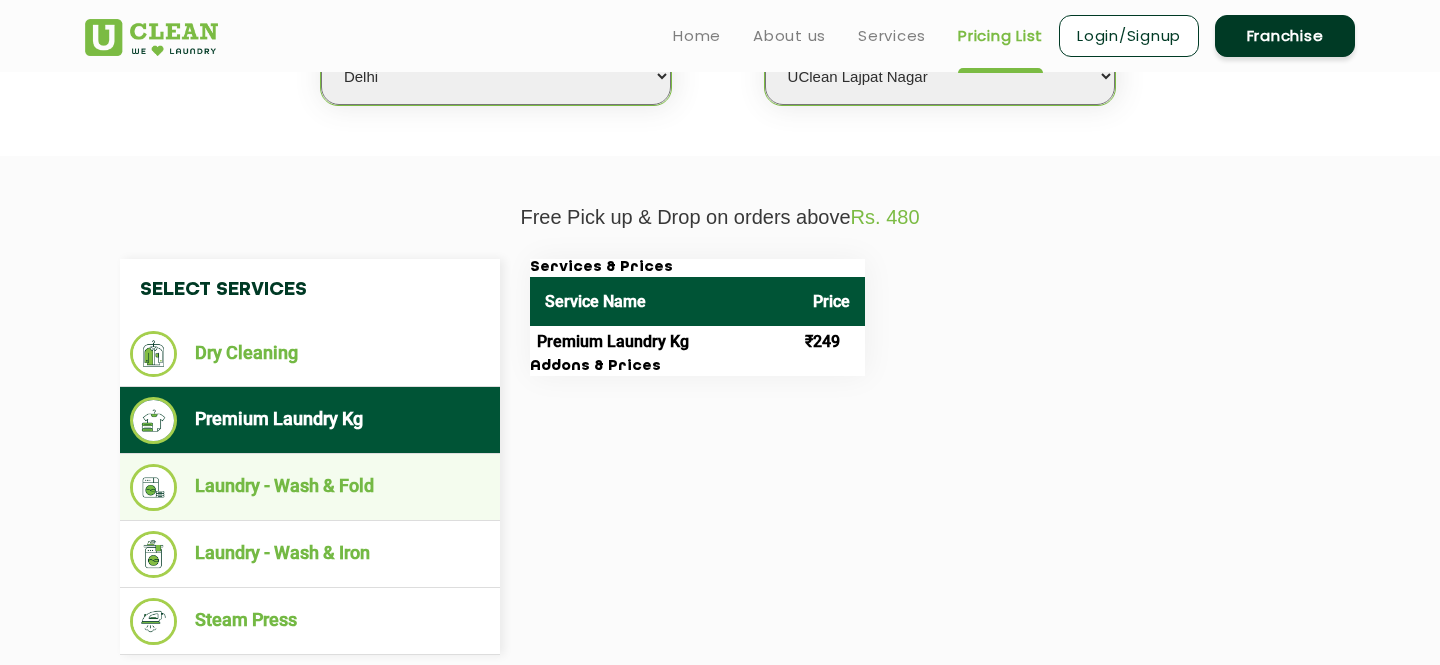 click on "Laundry - Wash & Fold" at bounding box center [310, 487] 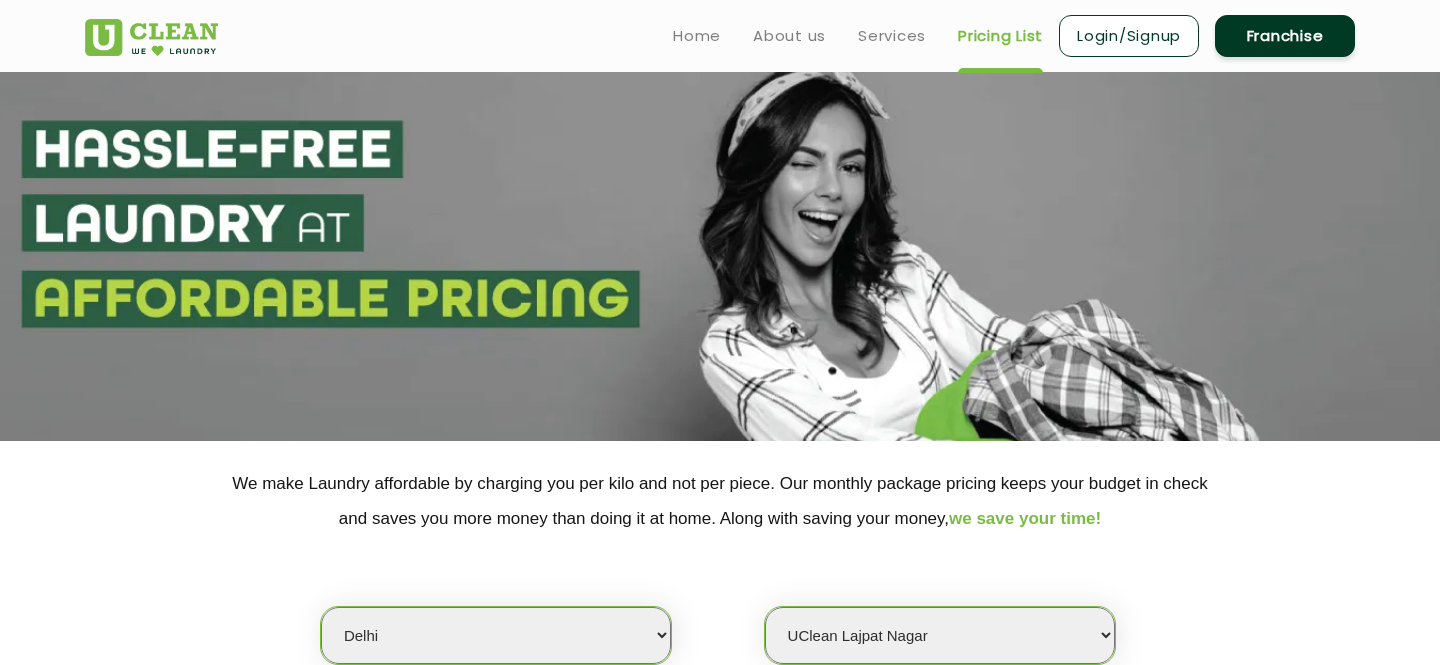 scroll, scrollTop: 0, scrollLeft: 0, axis: both 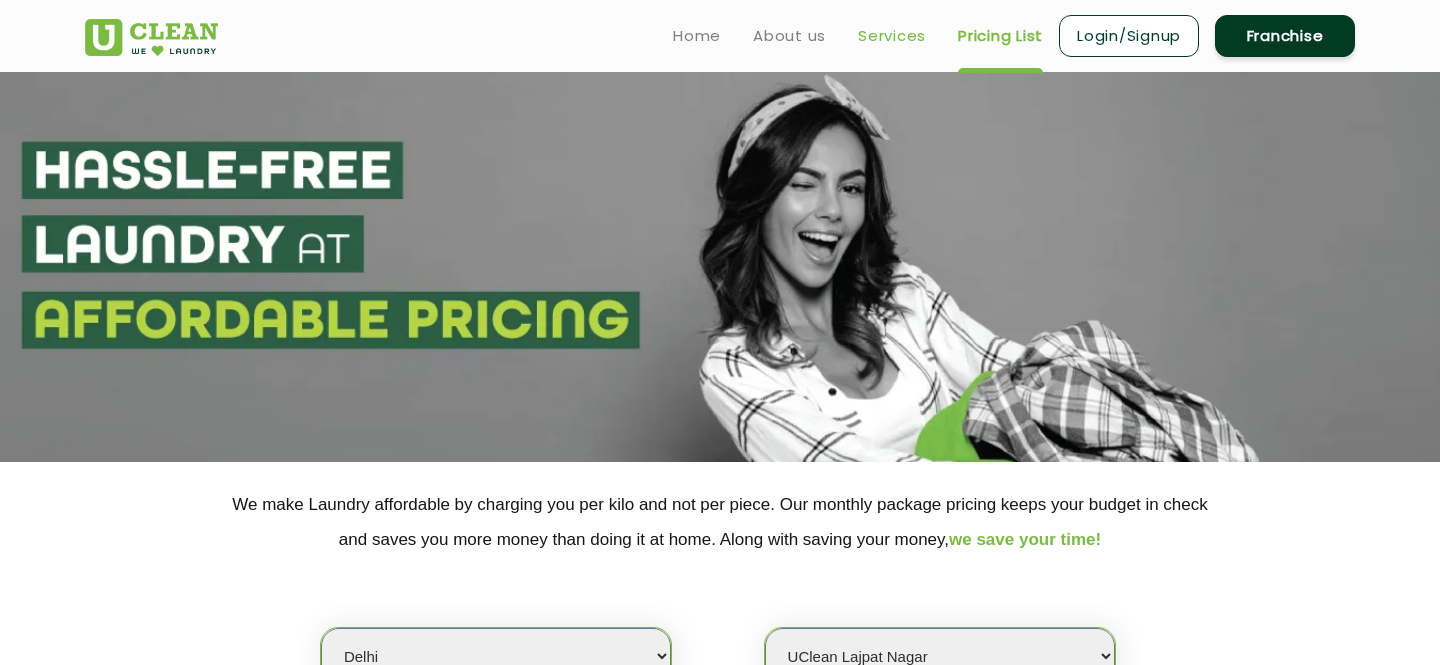 click on "Services" at bounding box center [892, 36] 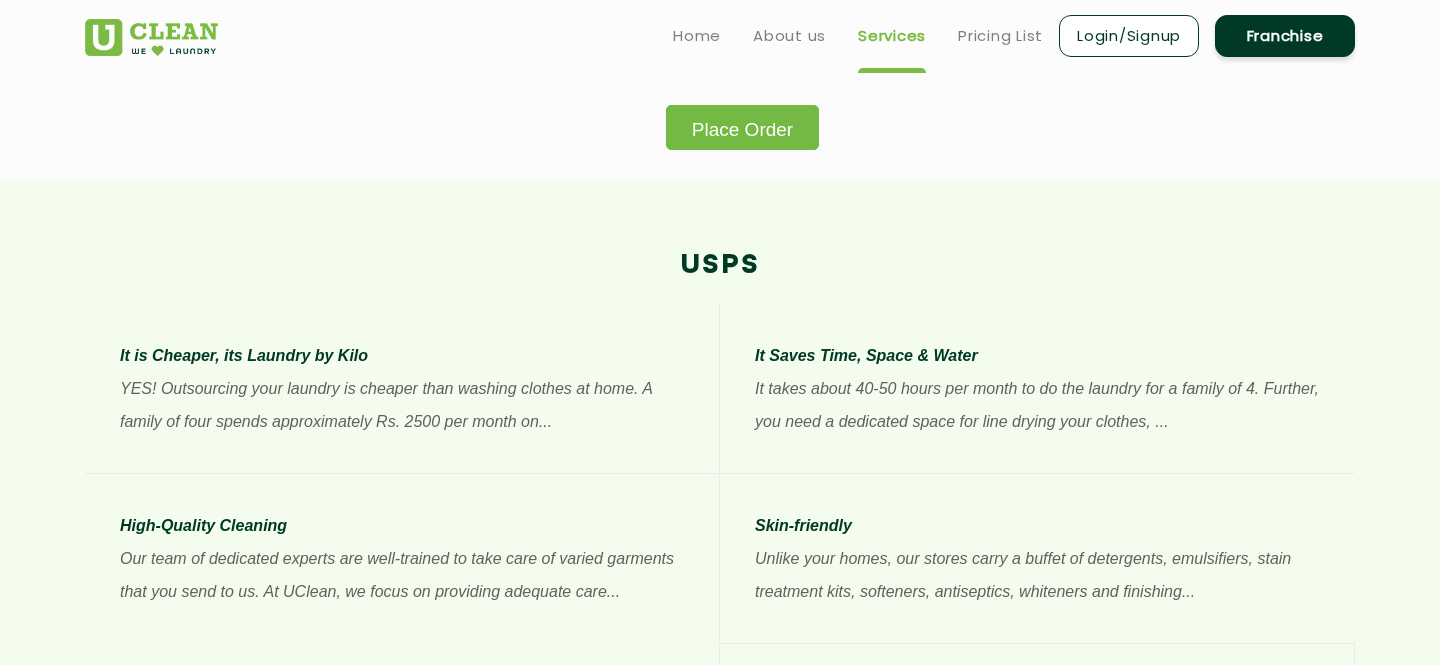 scroll, scrollTop: 1241, scrollLeft: 0, axis: vertical 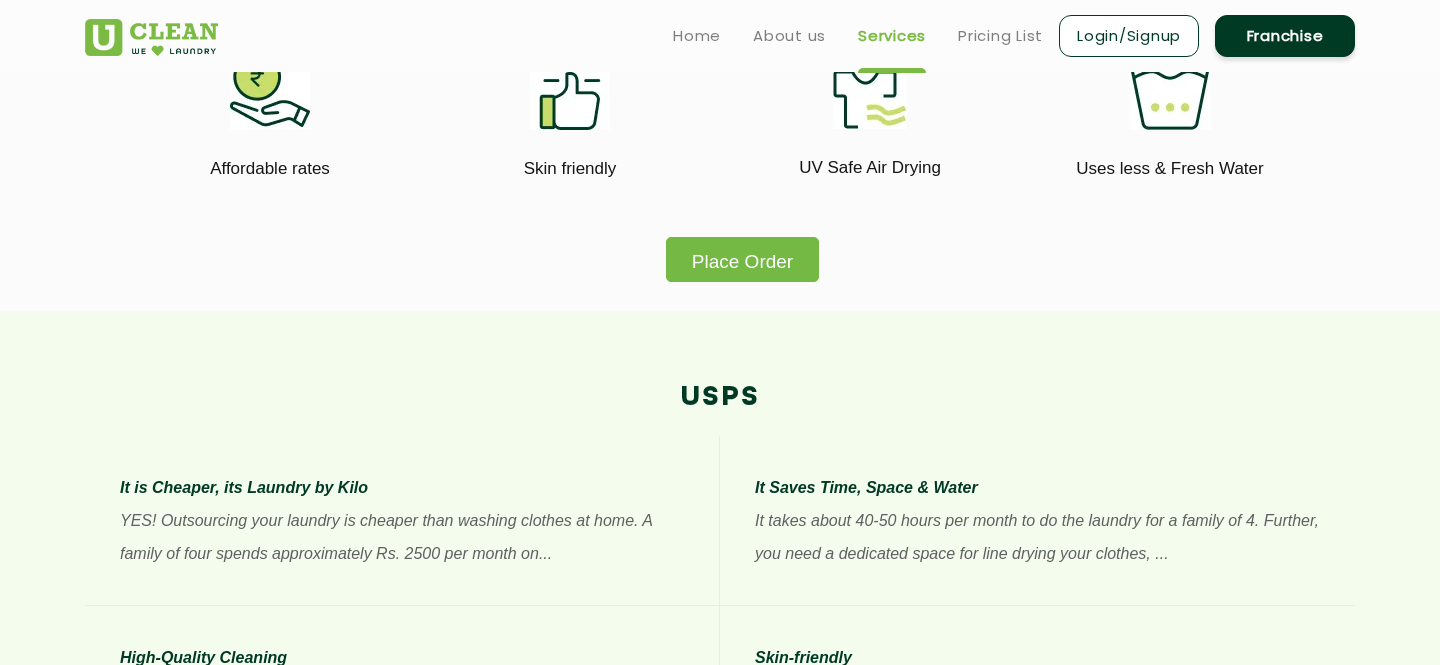 click on "Place Order" 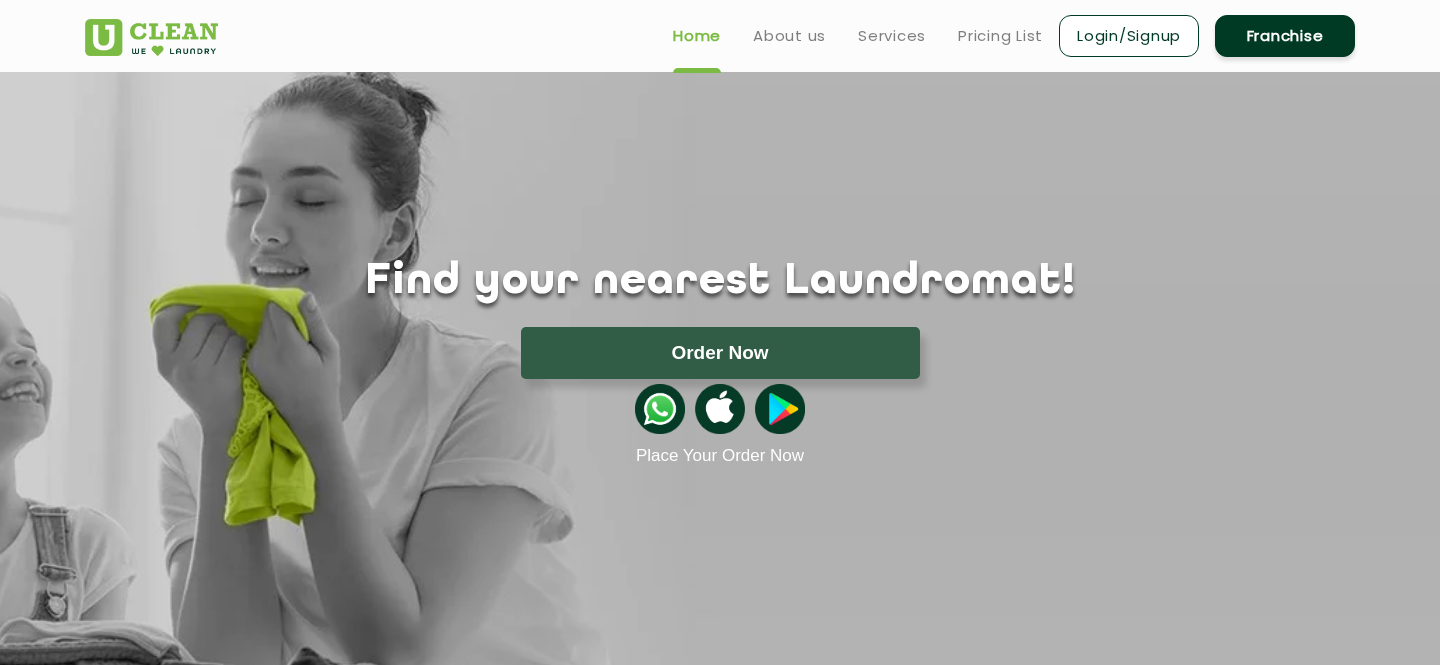 scroll, scrollTop: 0, scrollLeft: 0, axis: both 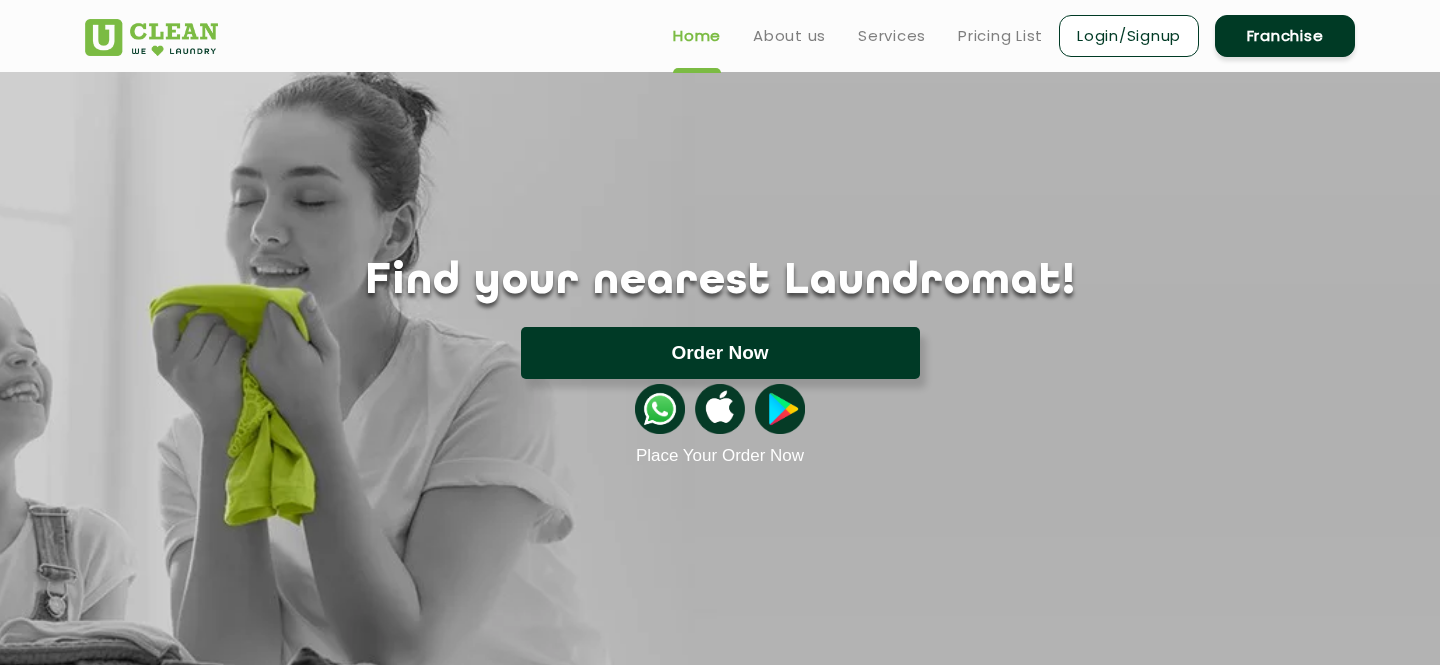 click on "Order Now" 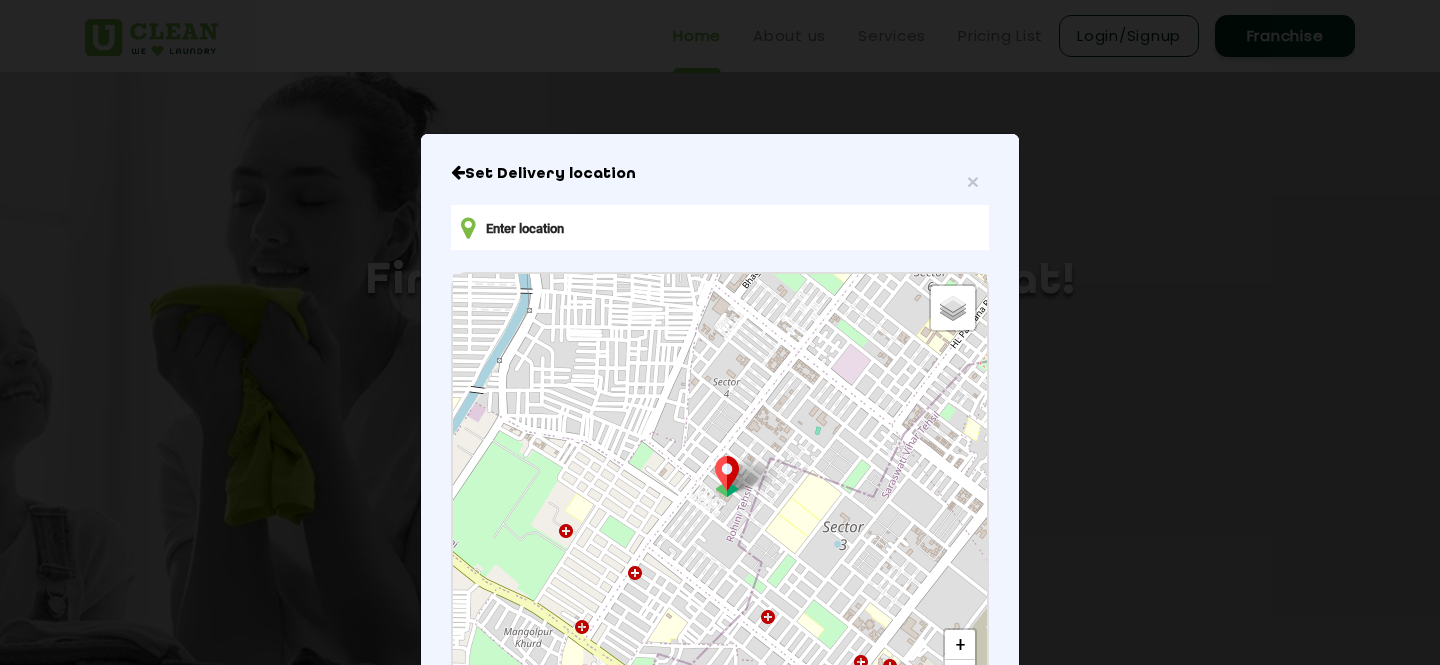 click at bounding box center (720, 227) 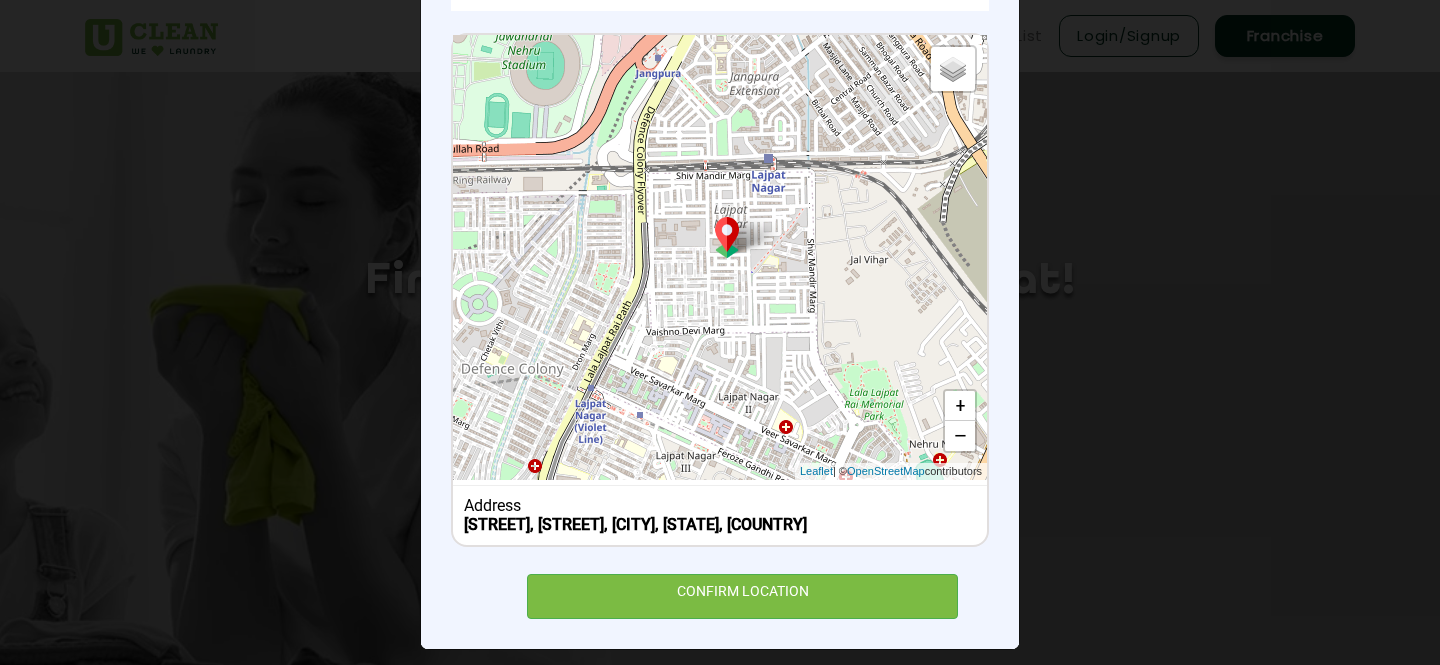 scroll, scrollTop: 243, scrollLeft: 0, axis: vertical 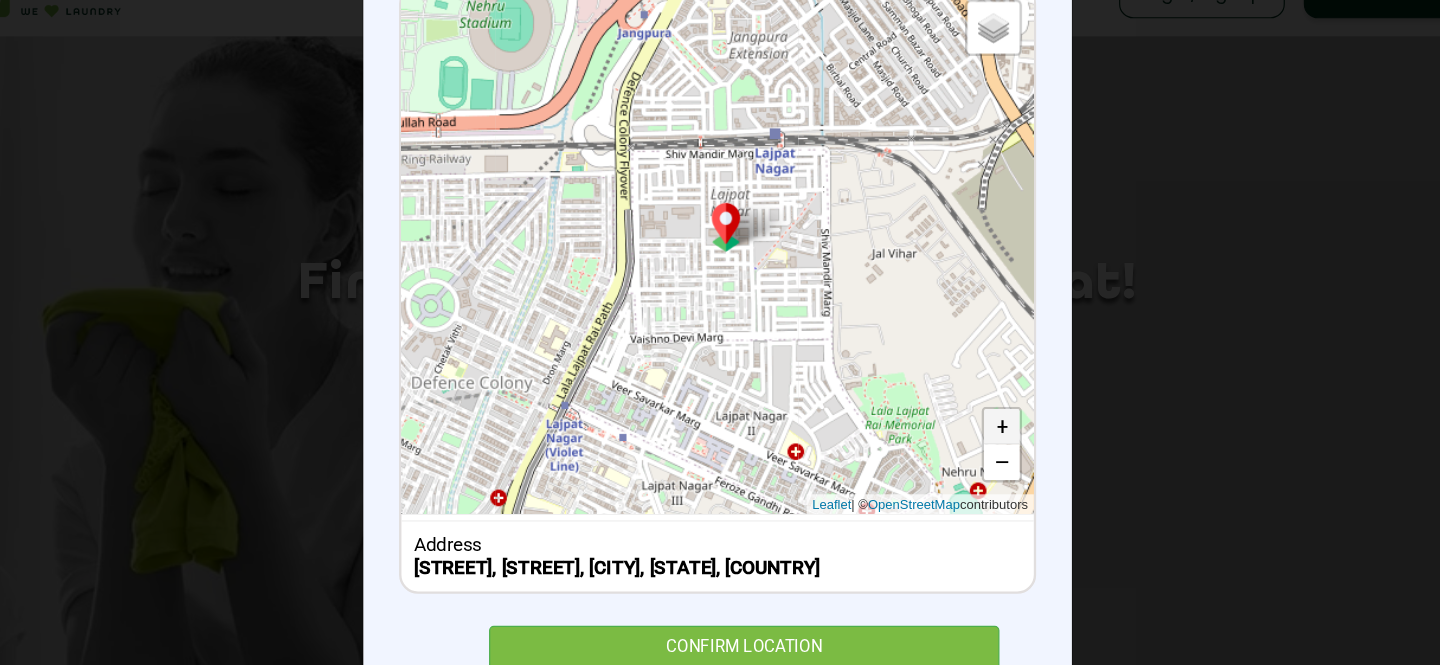 click on "+" at bounding box center [960, 402] 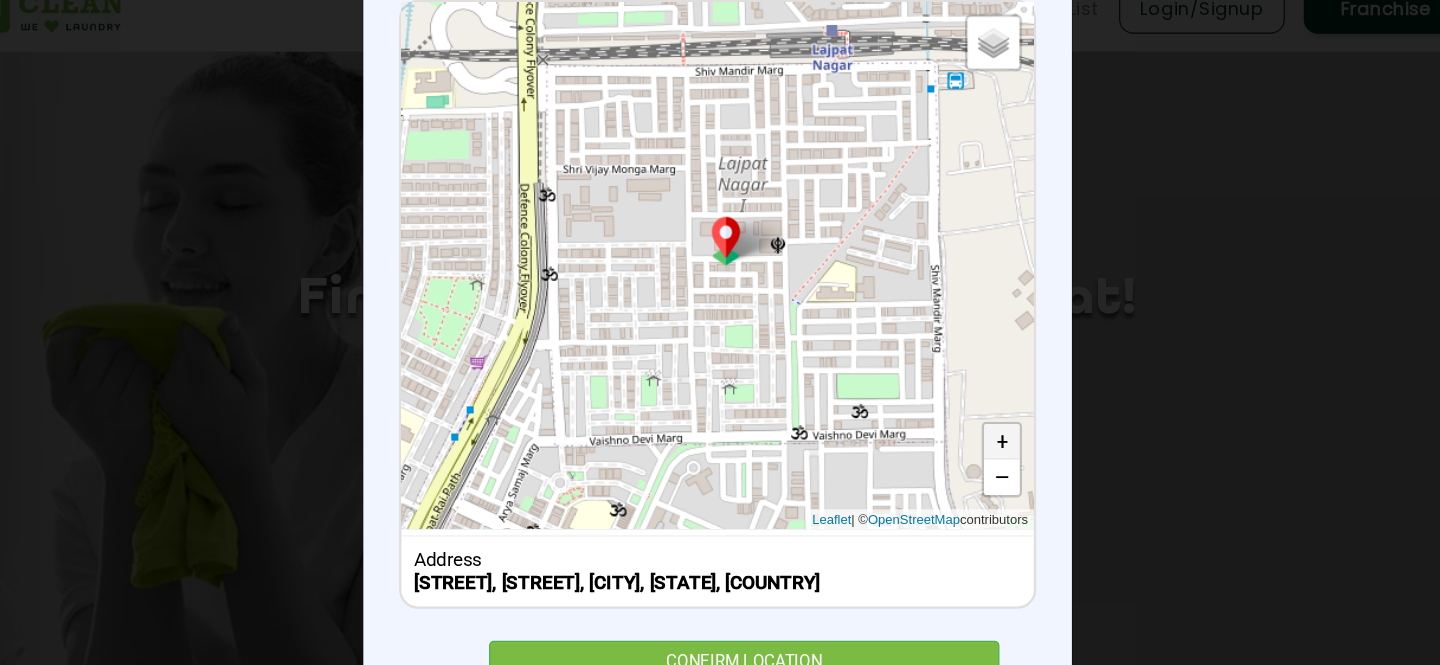 click on "+" at bounding box center [960, 402] 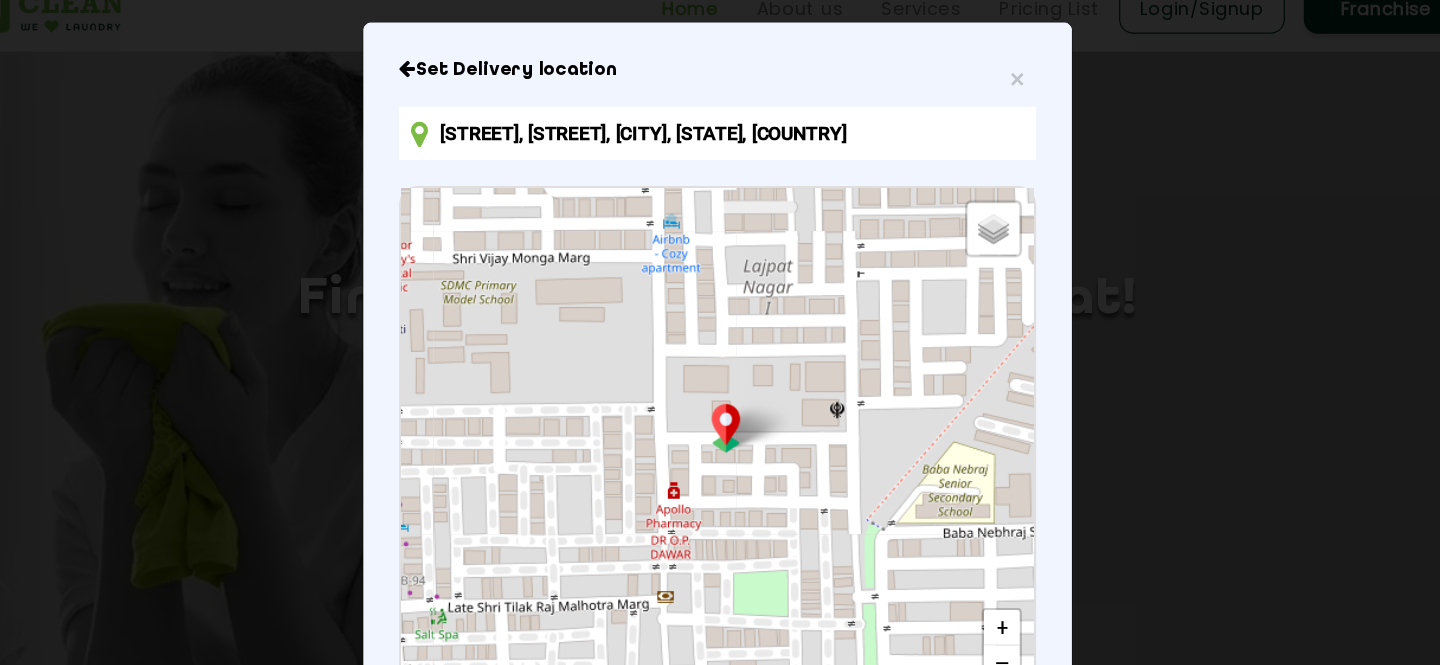 scroll, scrollTop: 0, scrollLeft: 0, axis: both 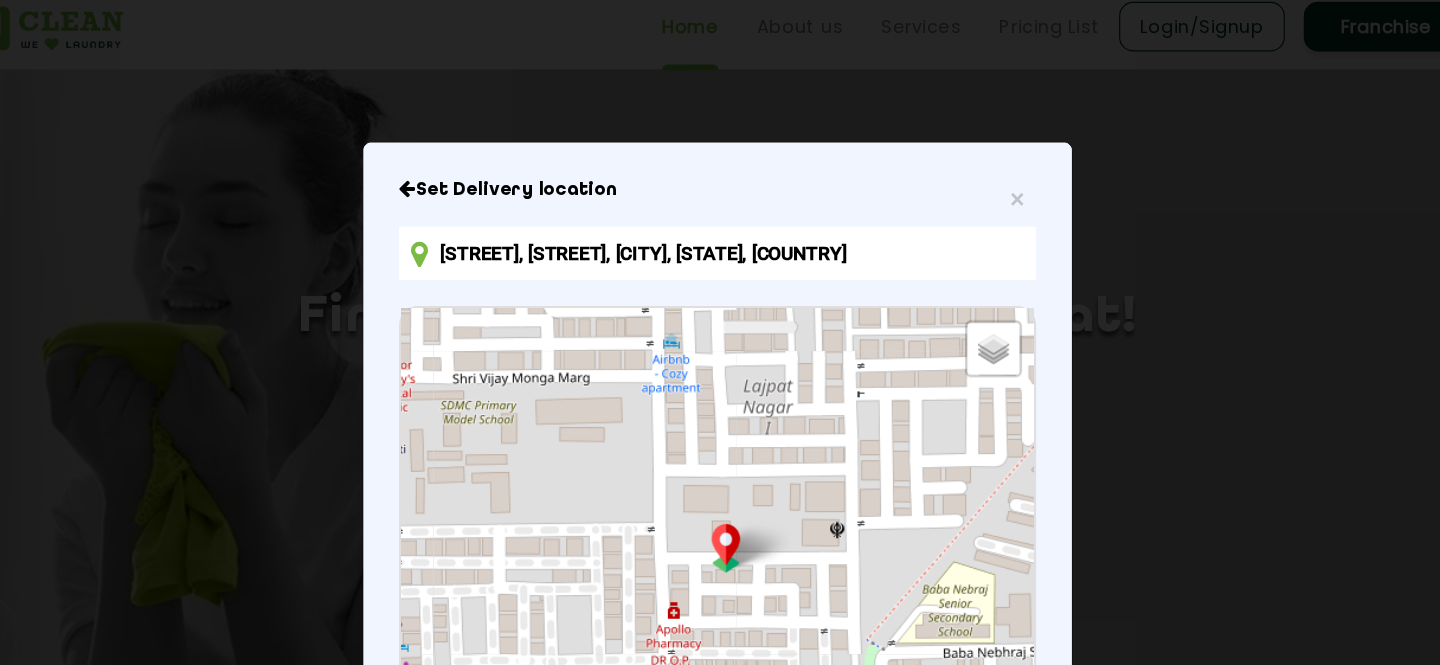 click on "[STREET], [STREET], [CITY], [STATE], [COUNTRY]" at bounding box center [720, 227] 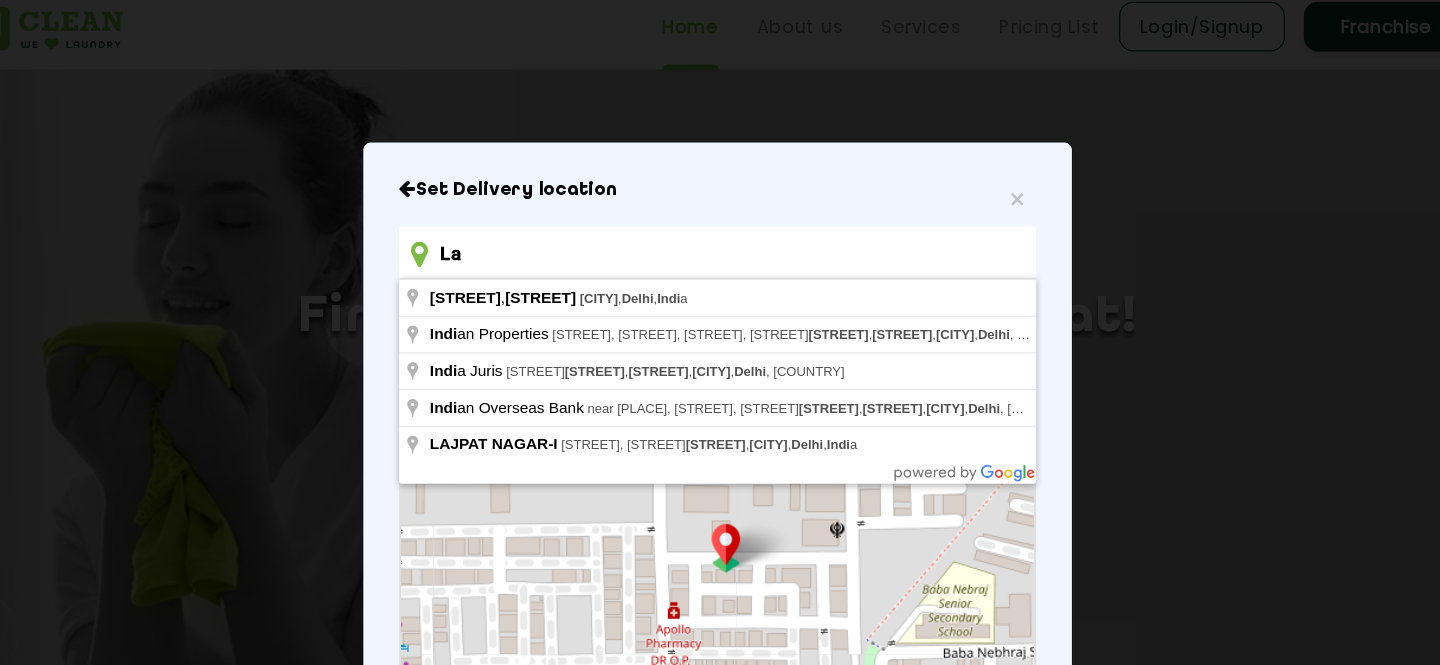 type on "L" 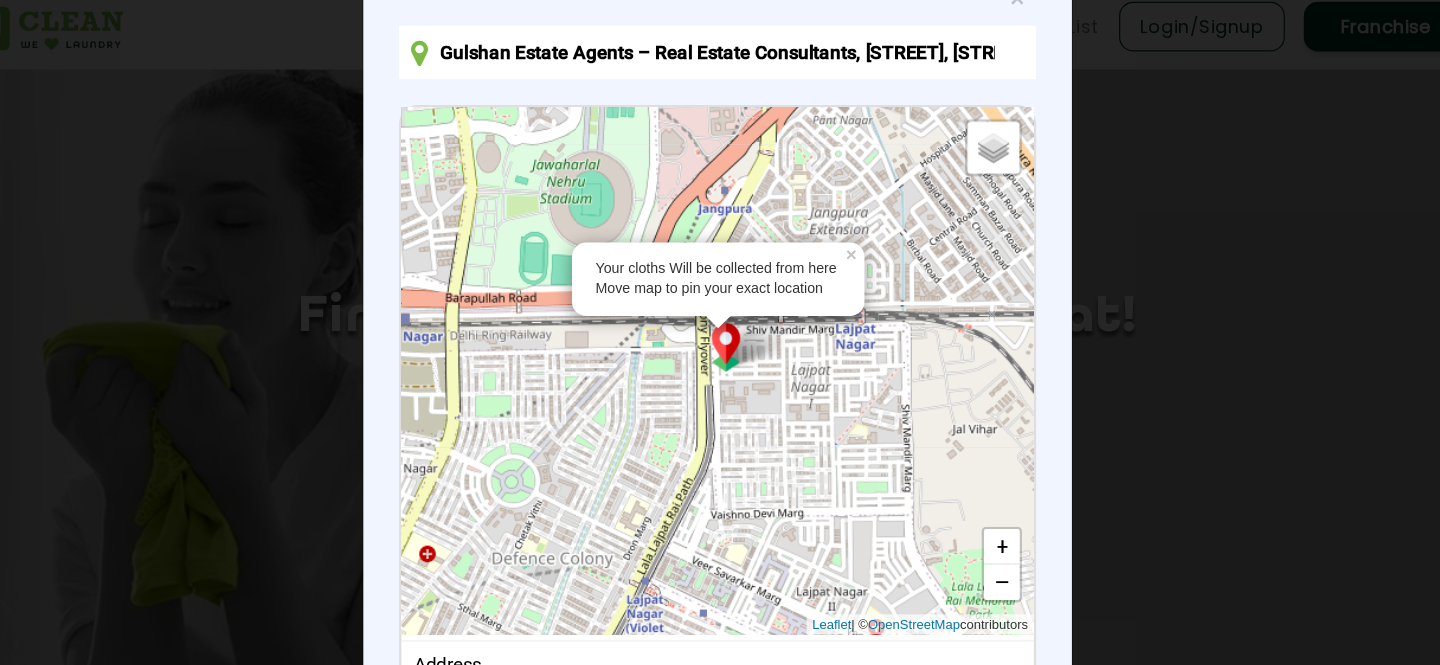 scroll, scrollTop: 189, scrollLeft: 0, axis: vertical 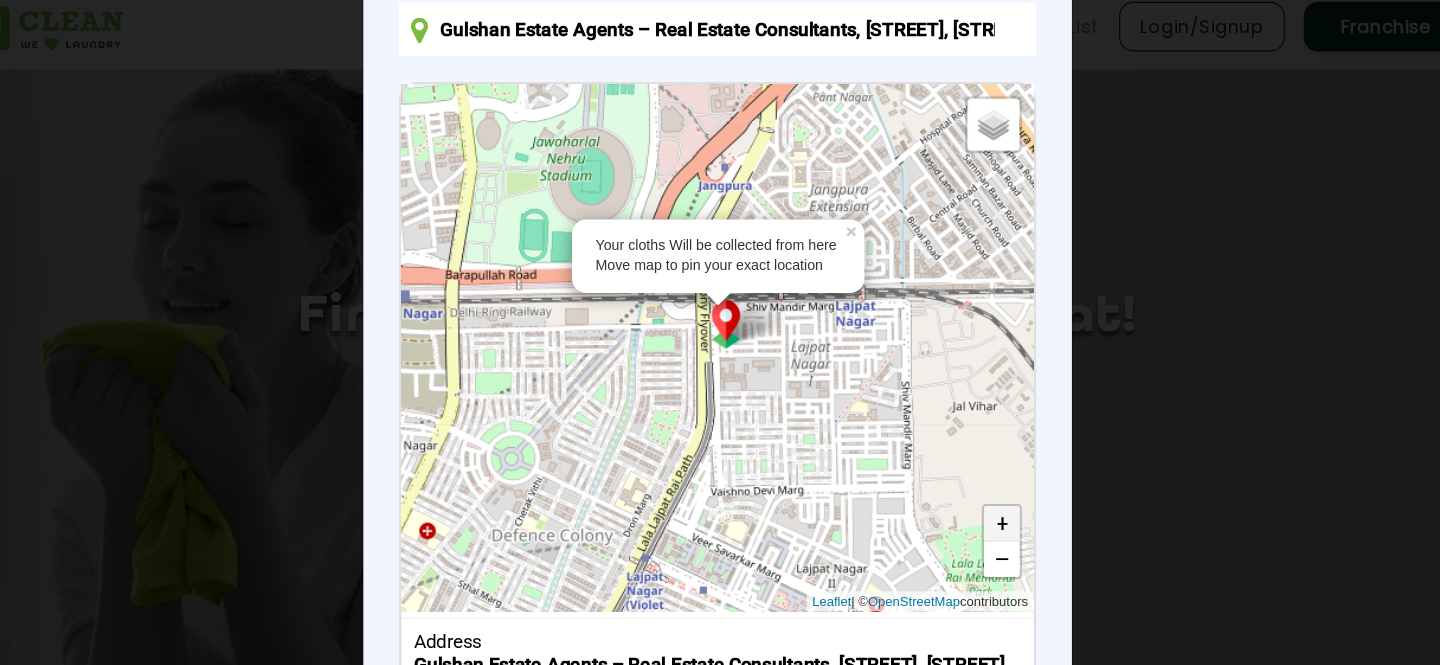 click on "+" at bounding box center [960, 456] 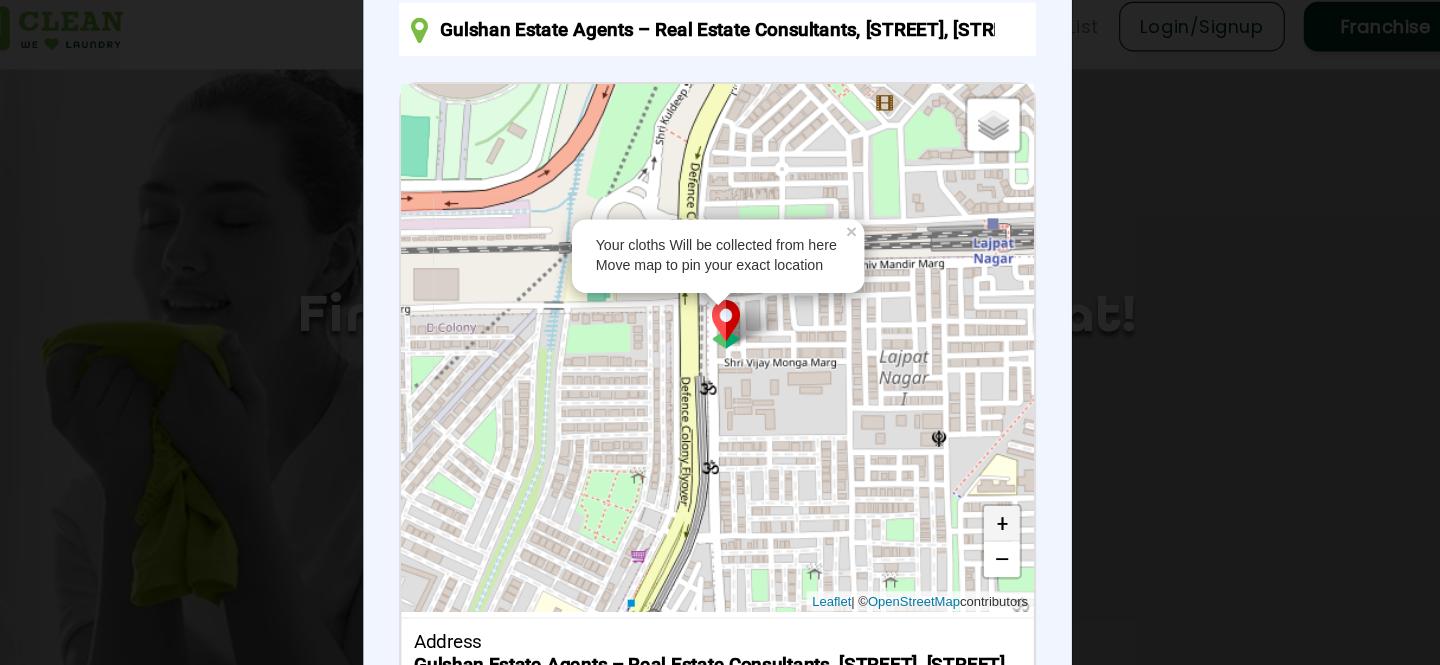 click on "+" at bounding box center [960, 456] 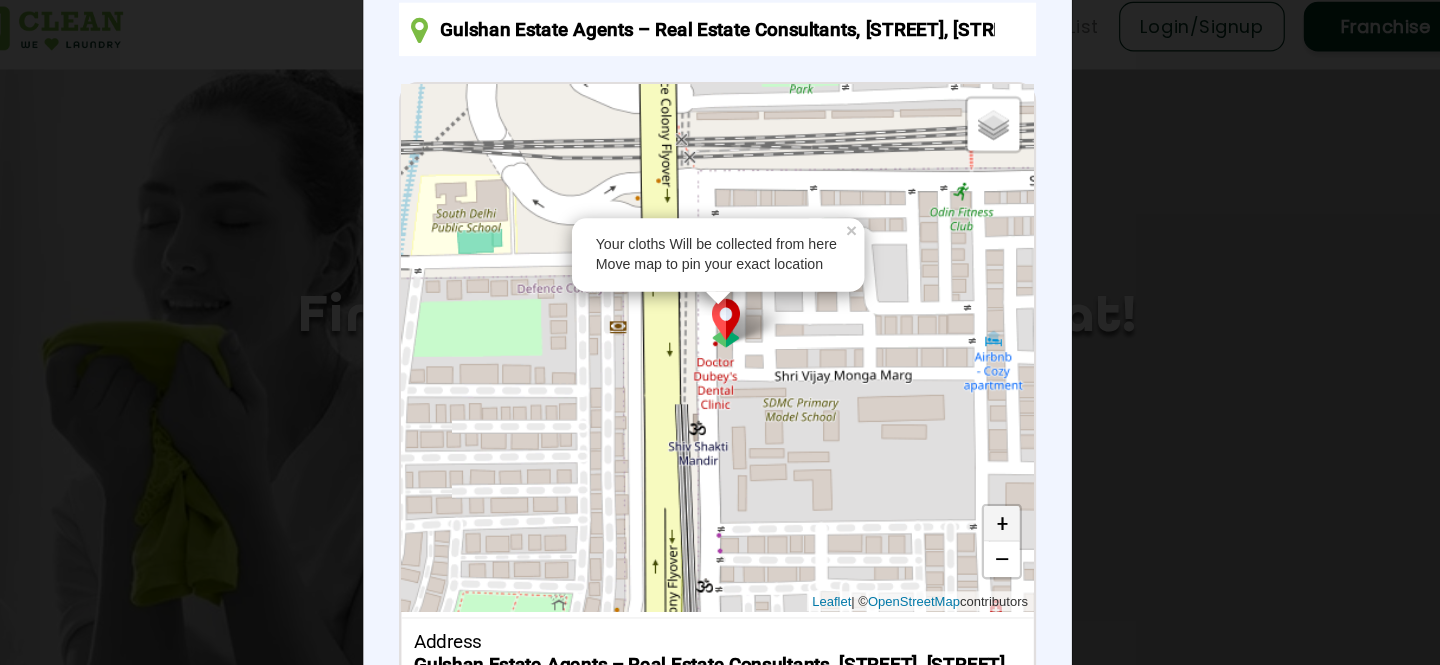 click on "+" at bounding box center (960, 456) 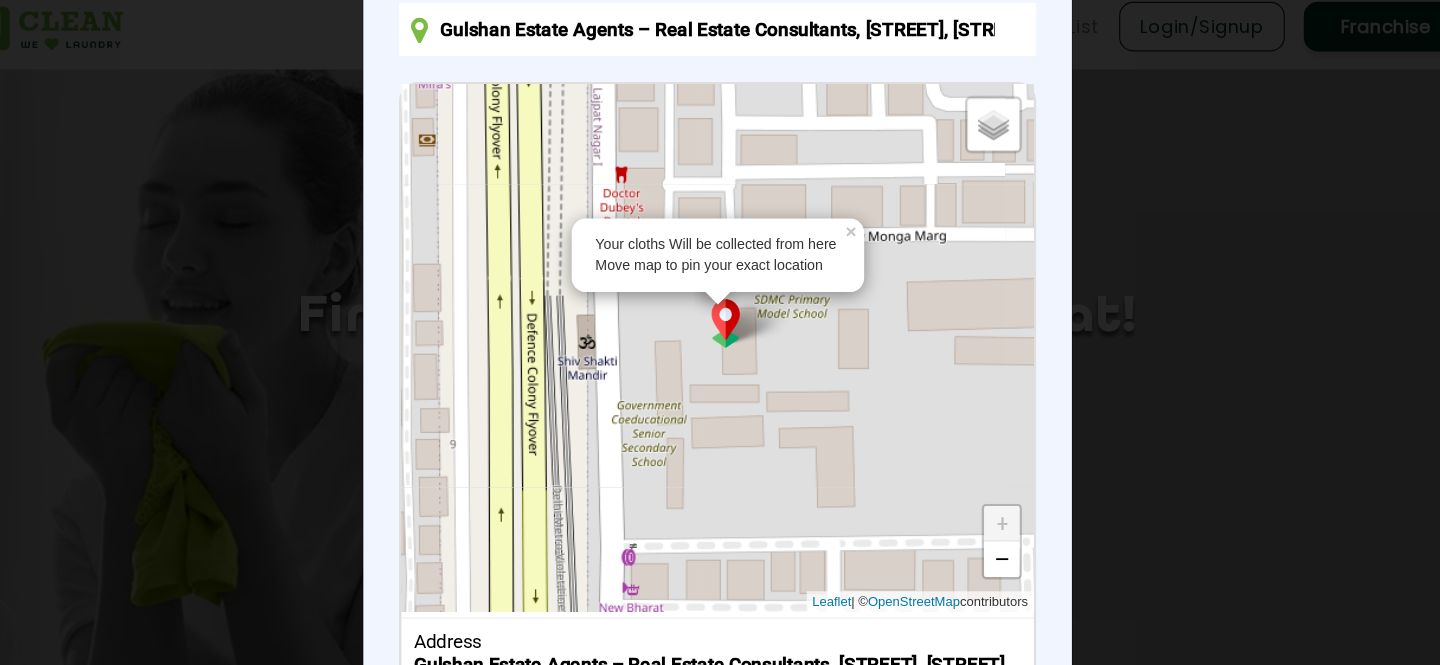 drag, startPoint x: 845, startPoint y: 456, endPoint x: 764, endPoint y: 311, distance: 166.09033 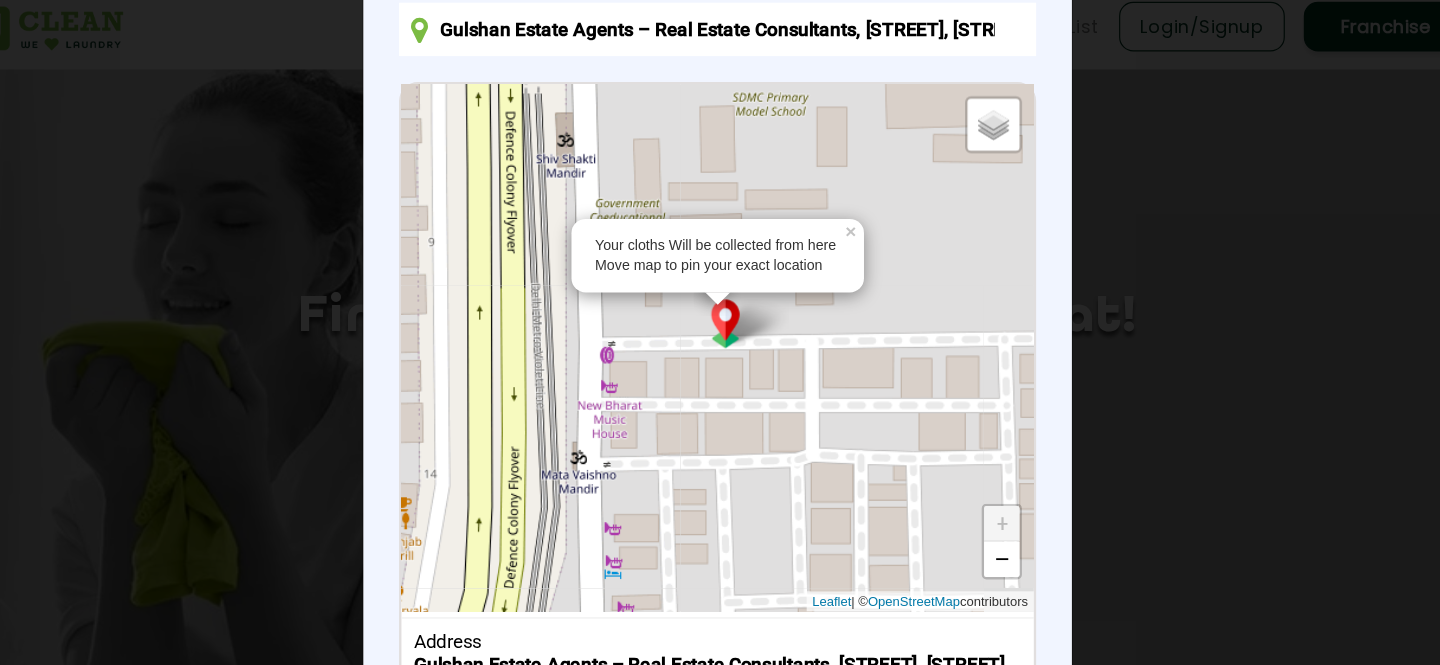 drag, startPoint x: 805, startPoint y: 395, endPoint x: 784, endPoint y: 219, distance: 177.24841 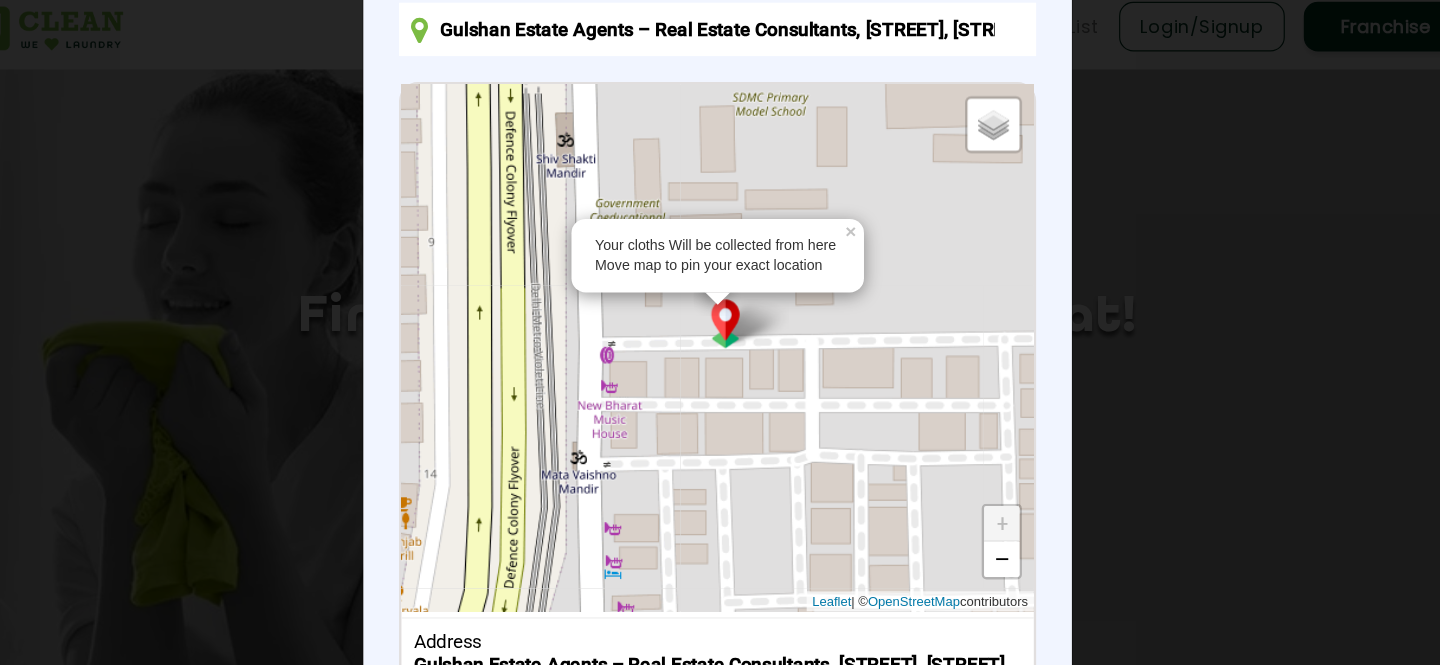 click on "Your cloths Will be collected from here  Move map to pin your exact location ×  Default   Satellite + − Leaflet  | ©  OpenStreetMap  contributors" at bounding box center [720, 307] 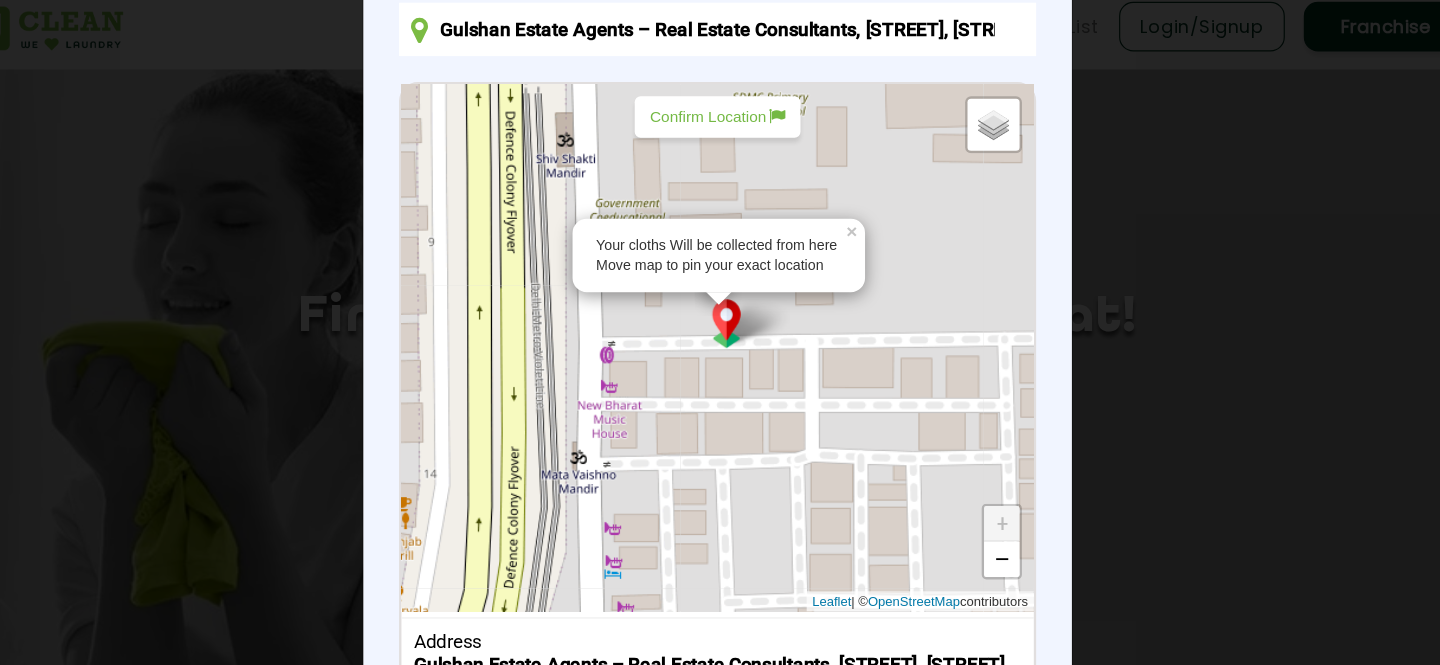 click on "Confirm Location" at bounding box center [720, 112] 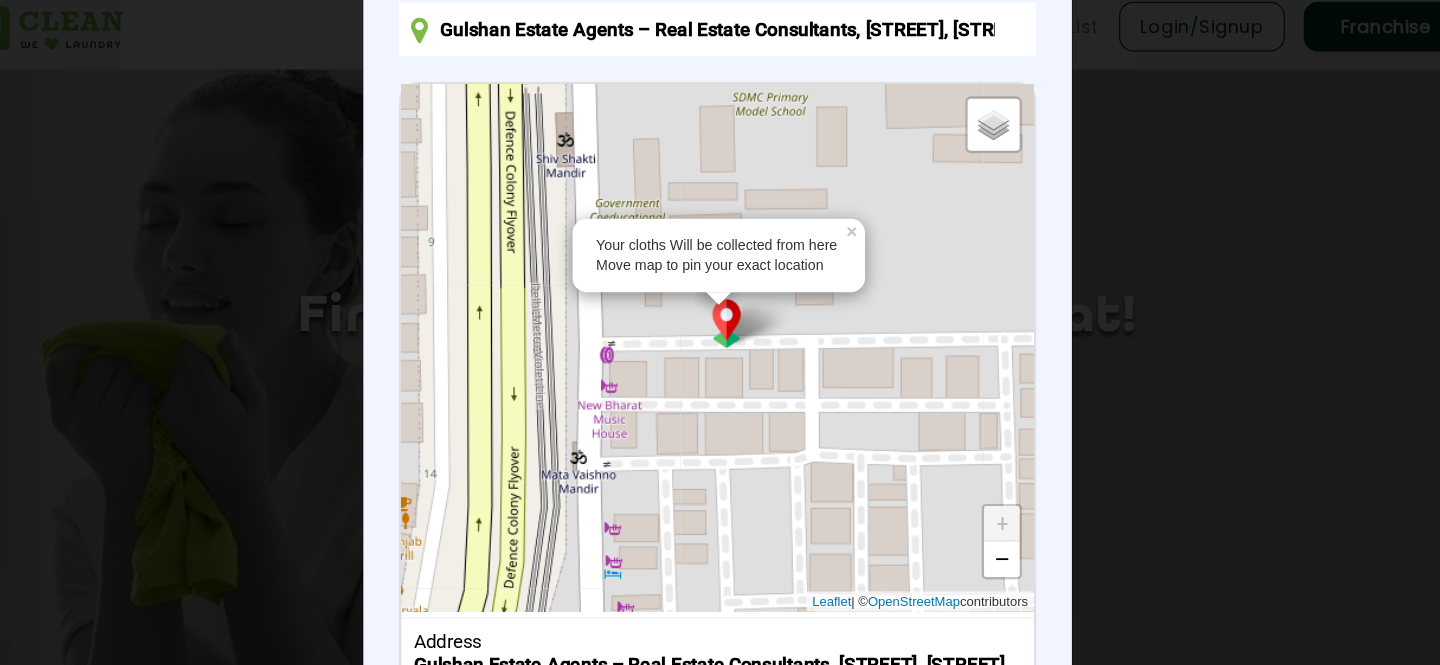 type on "[STREET], [STREET], [STREET], [STREET], [CITY], [STATE] [POSTAL_CODE], [COUNTRY]" 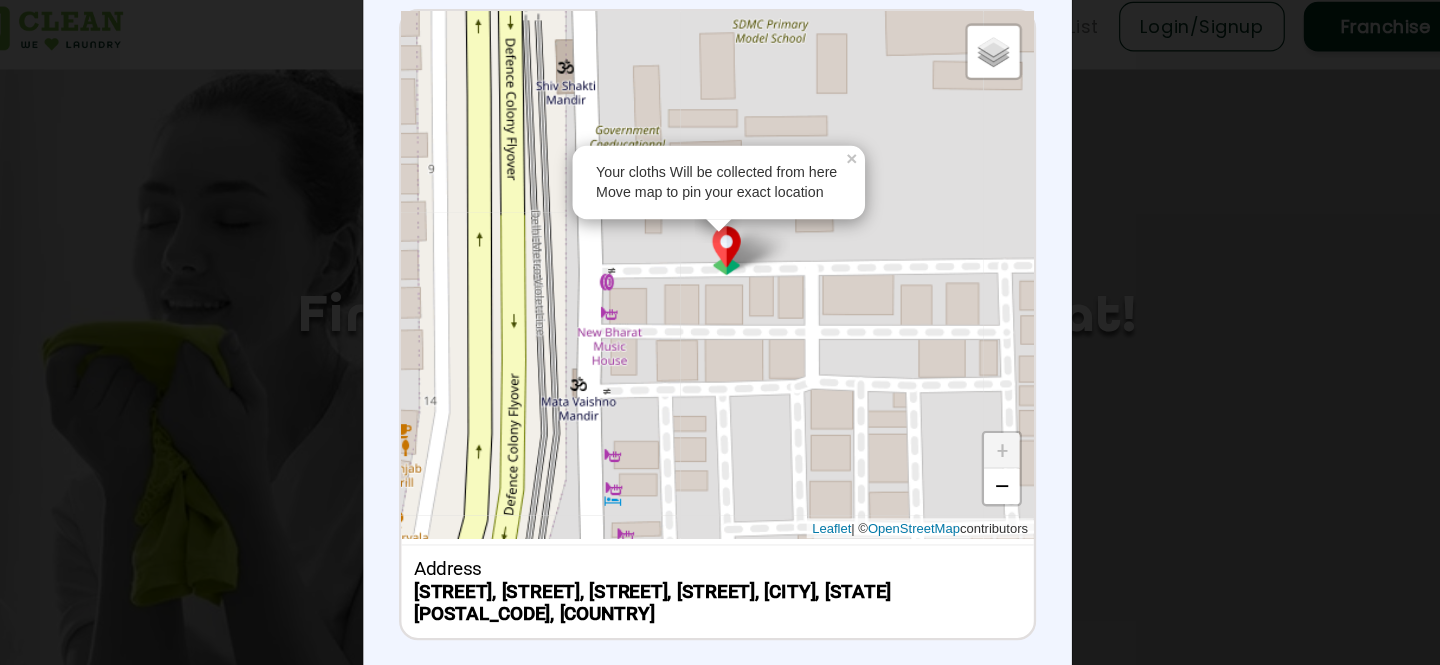 scroll, scrollTop: 252, scrollLeft: 0, axis: vertical 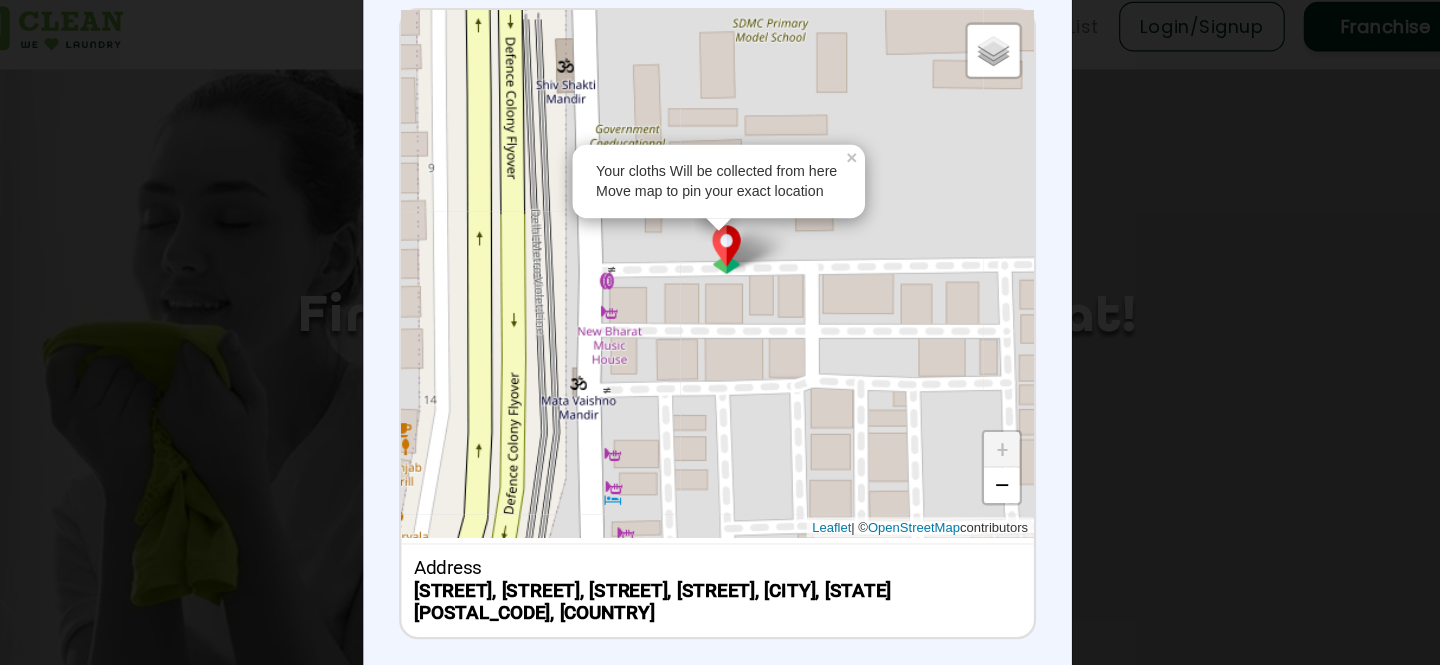 click on "CONFIRM LOCATION" at bounding box center [742, 602] 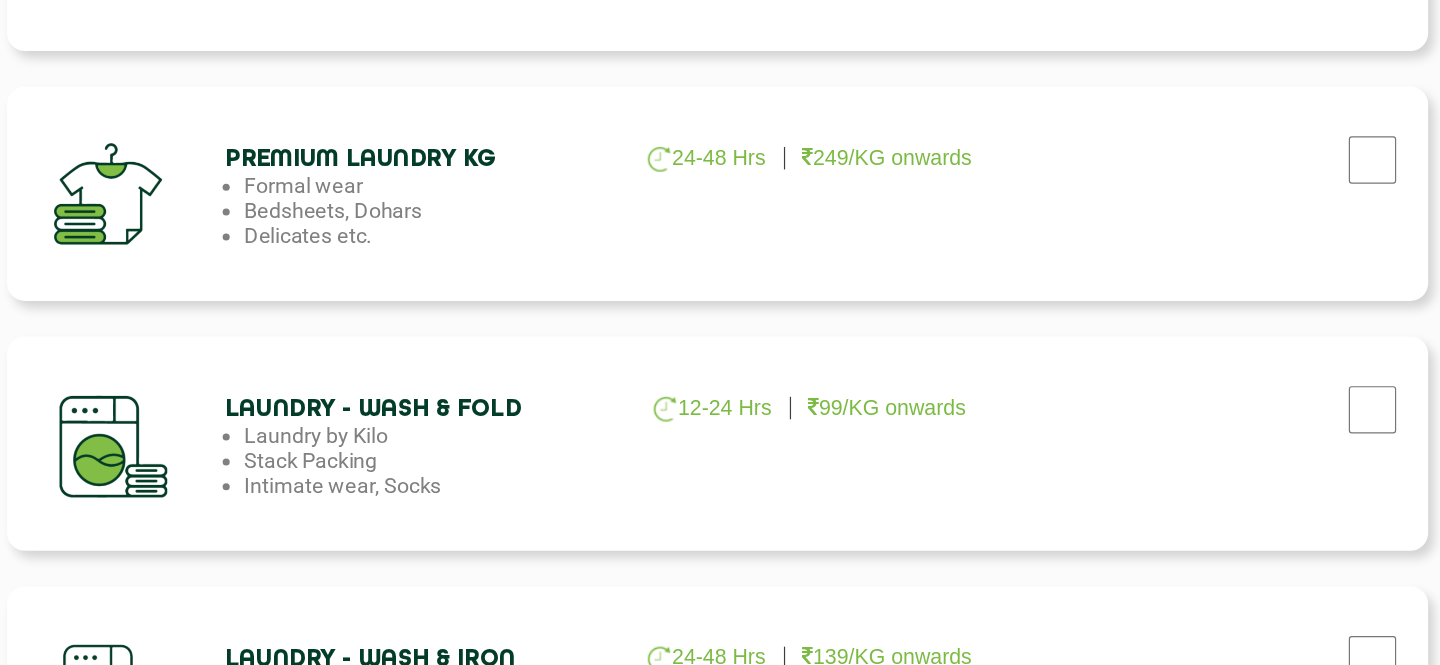 scroll, scrollTop: 817, scrollLeft: 0, axis: vertical 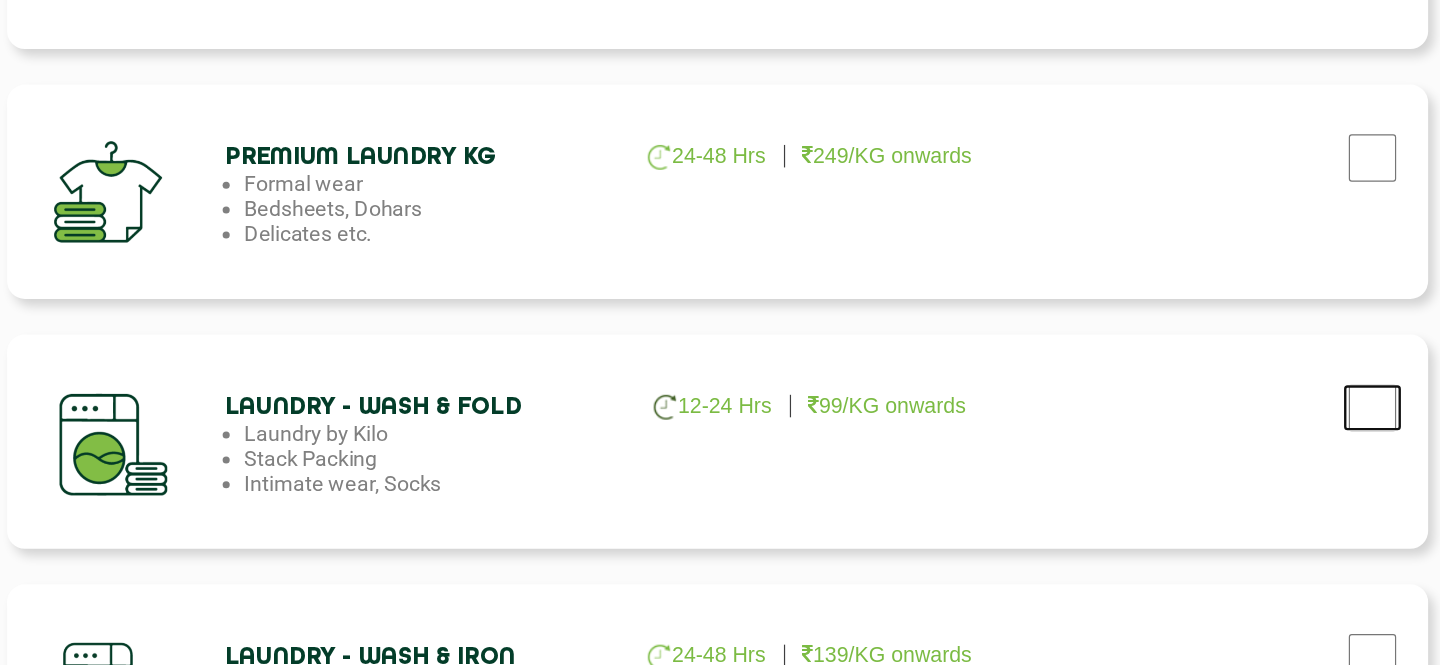 click at bounding box center (1273, 25) 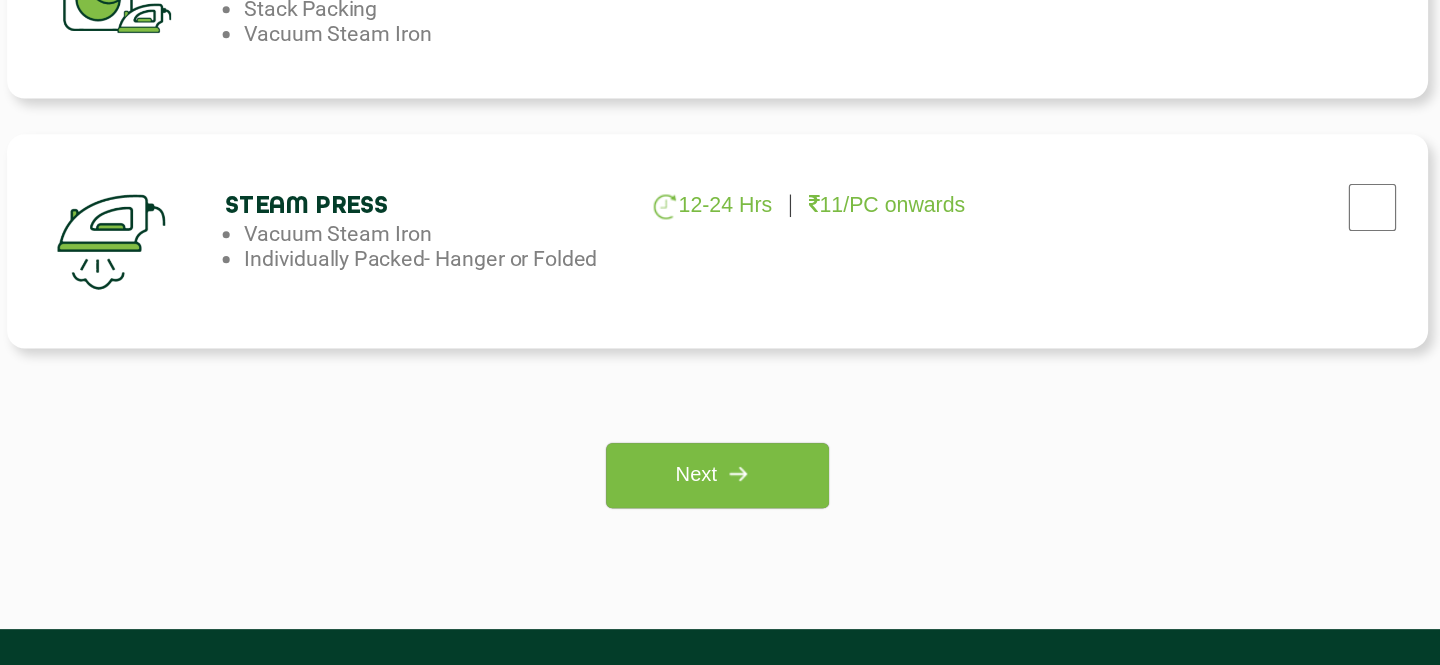 scroll, scrollTop: 1541, scrollLeft: 0, axis: vertical 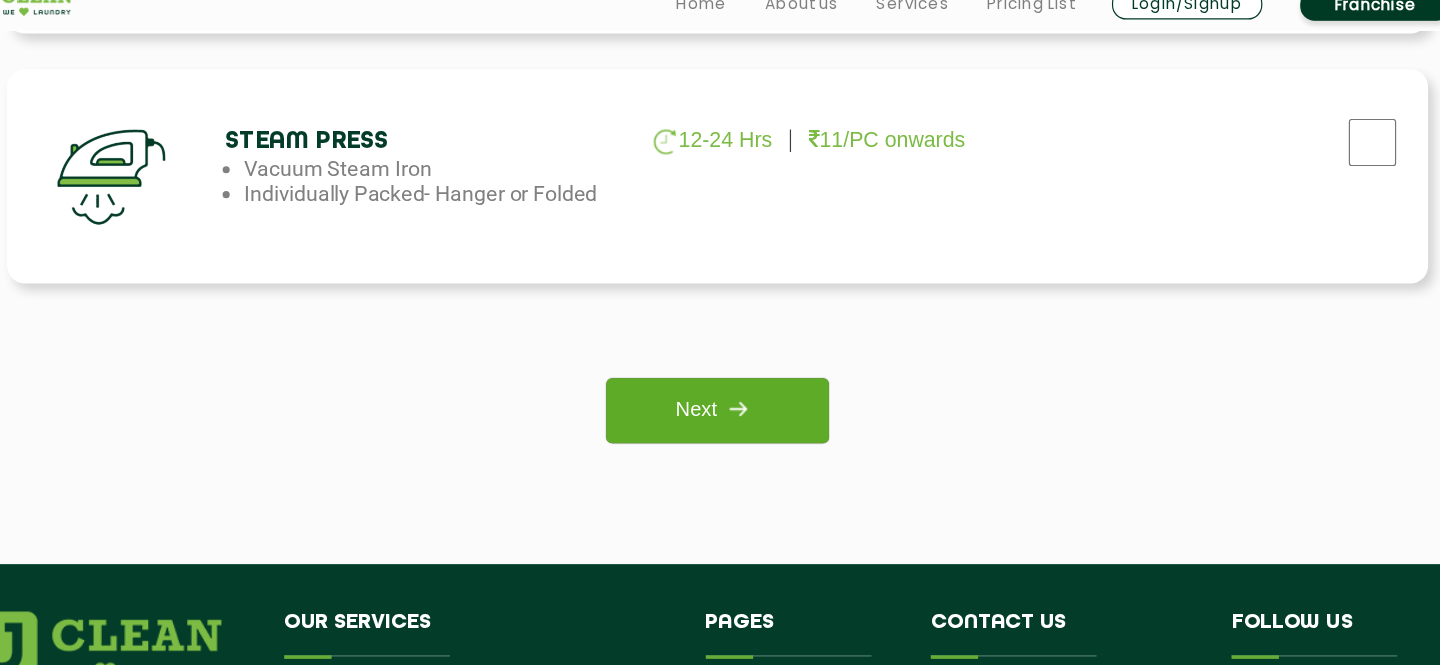 click on "Next" at bounding box center [719, 371] 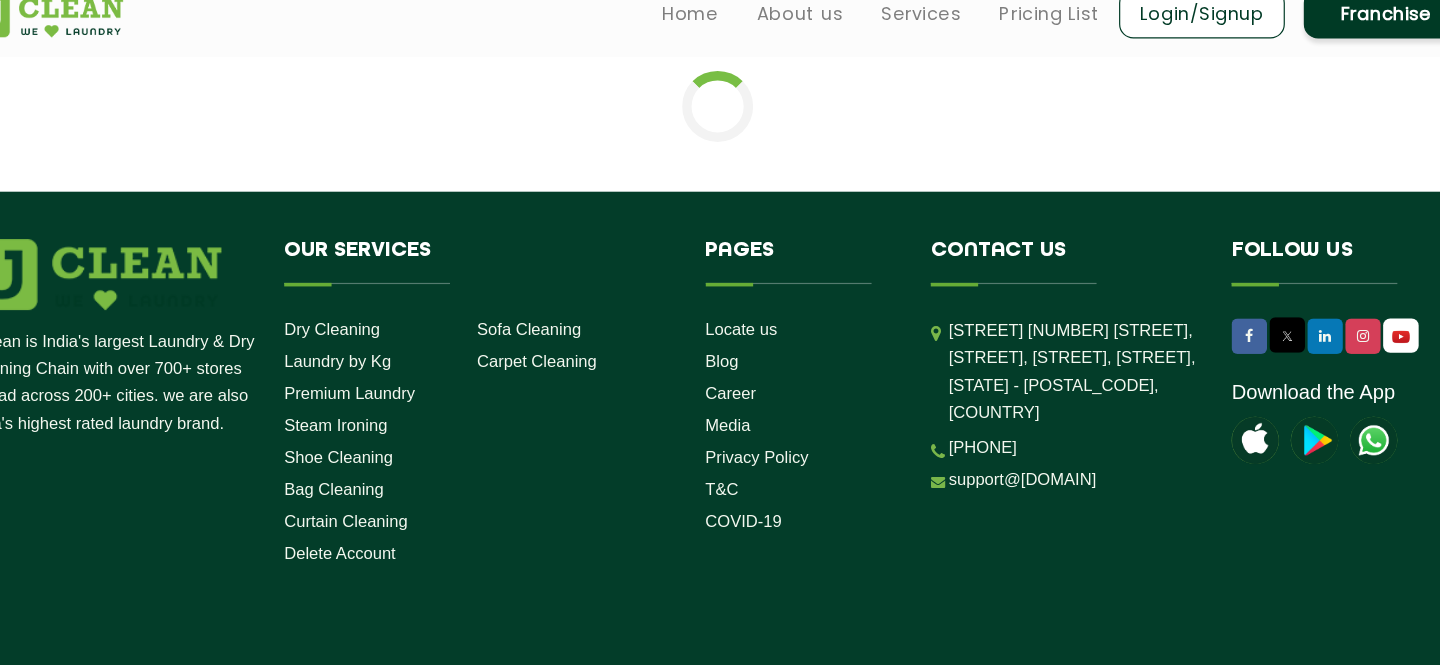 scroll, scrollTop: 0, scrollLeft: 0, axis: both 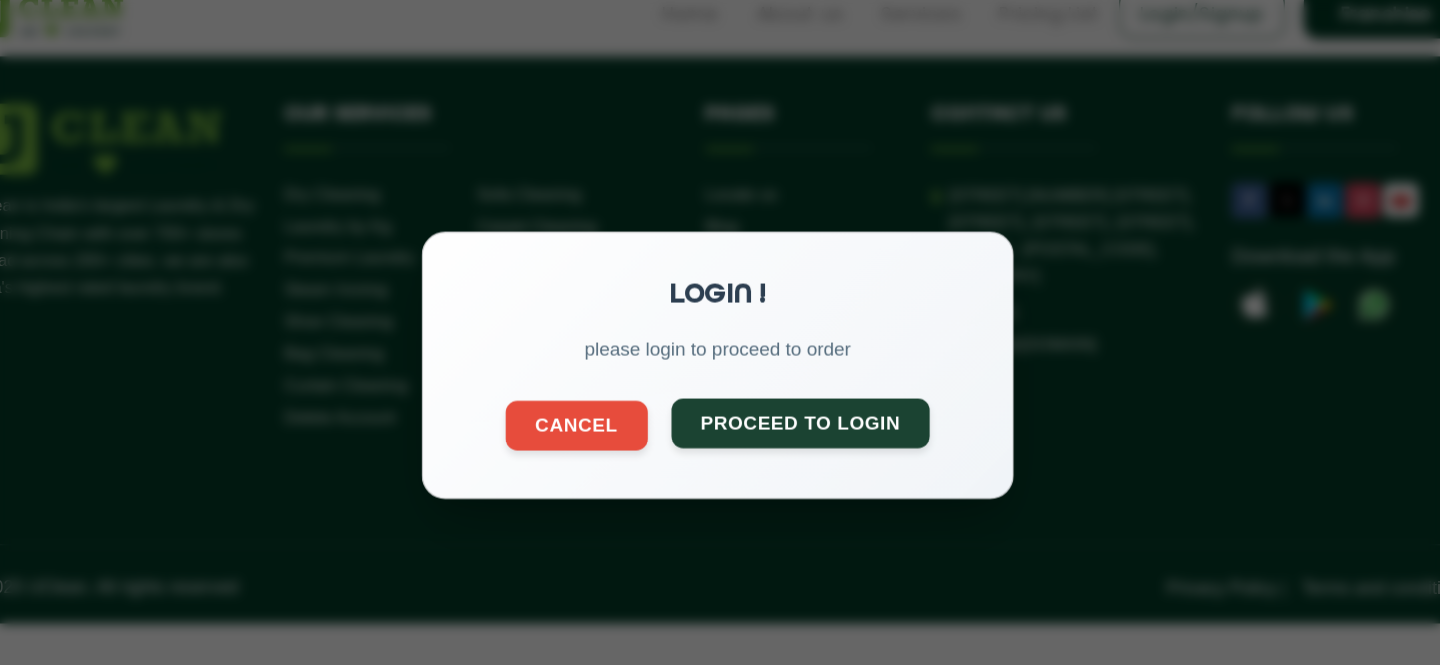 click on "Proceed to Login" 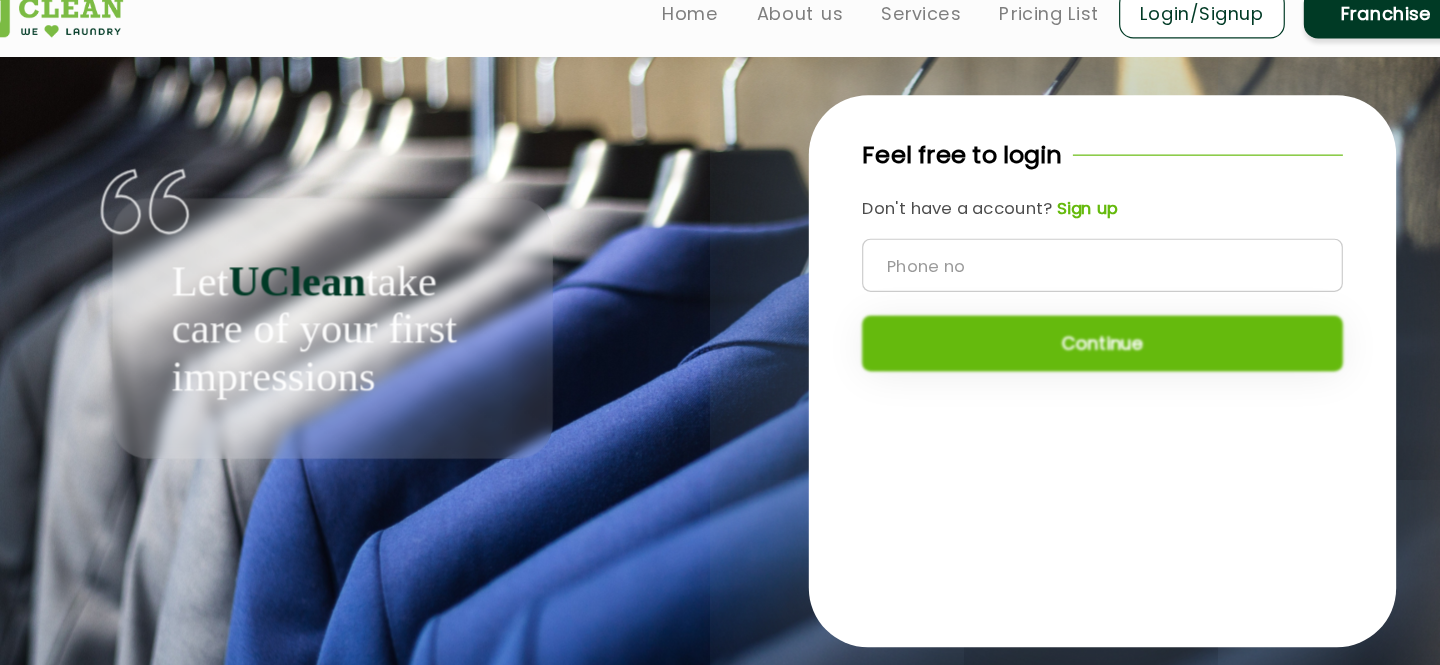click 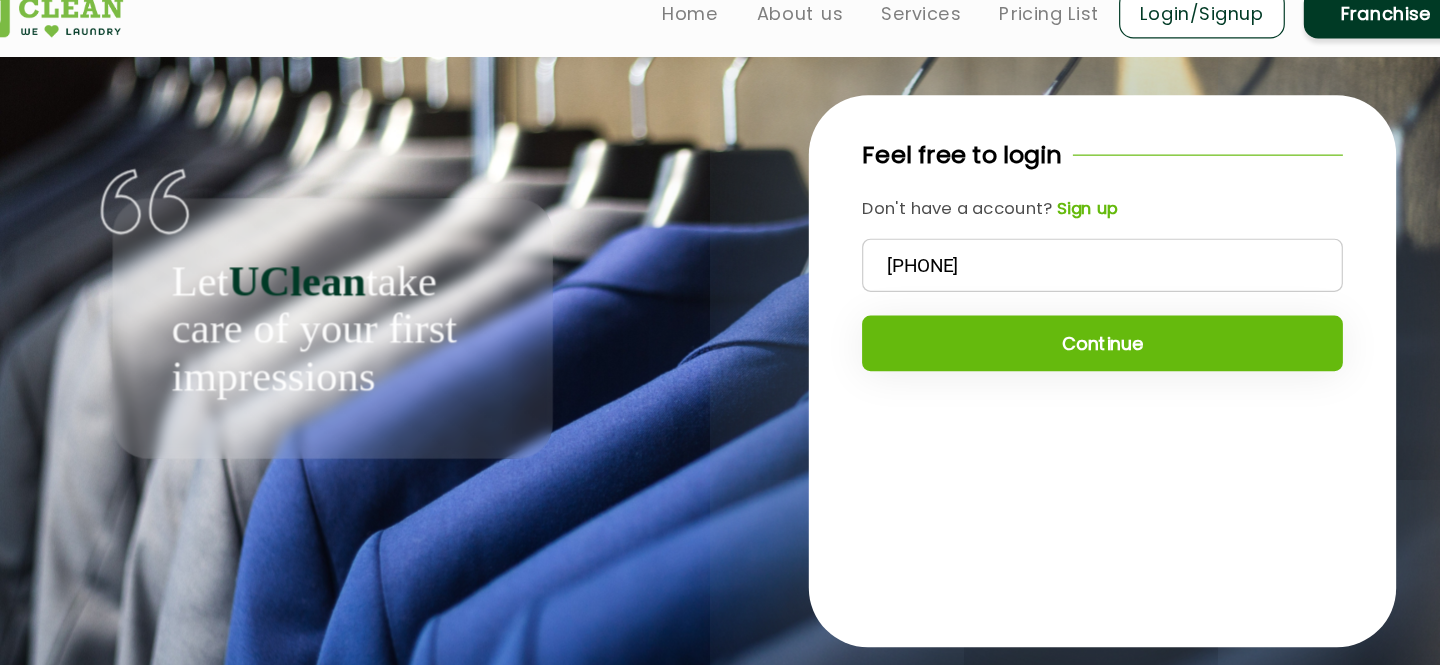 type on "[PHONE]" 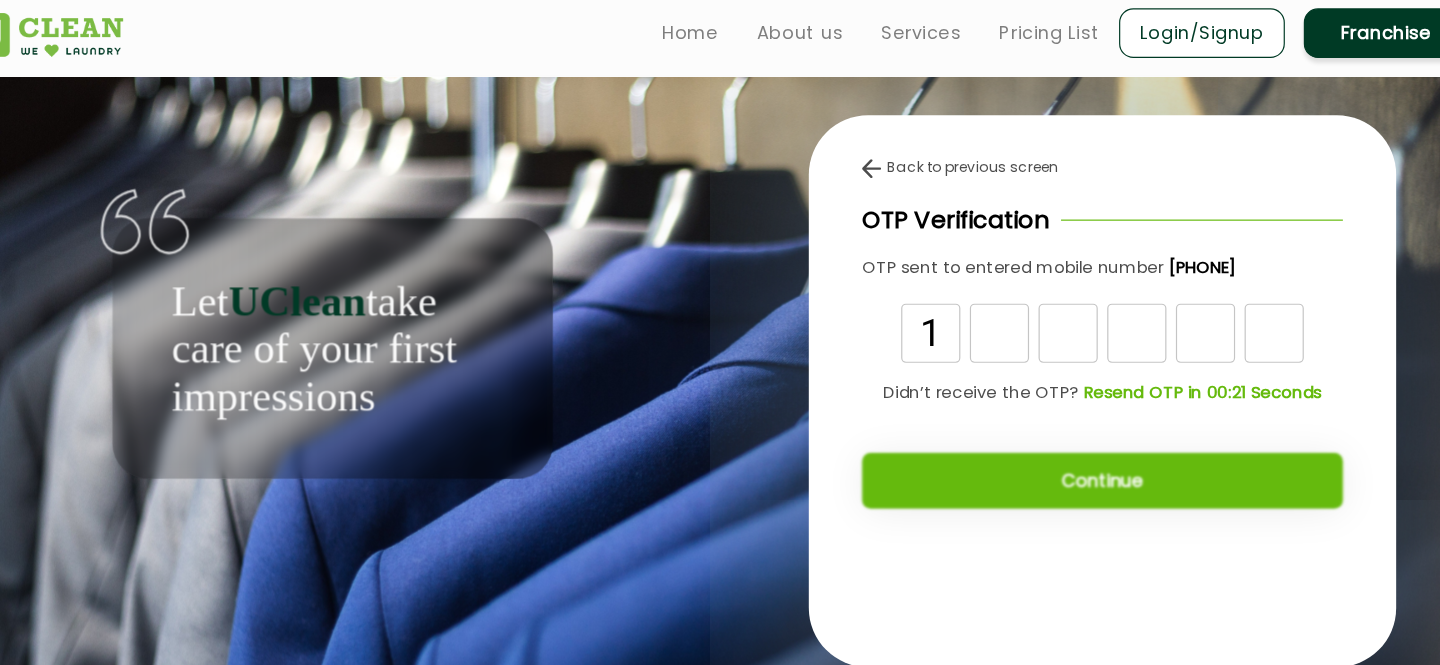 type on "1" 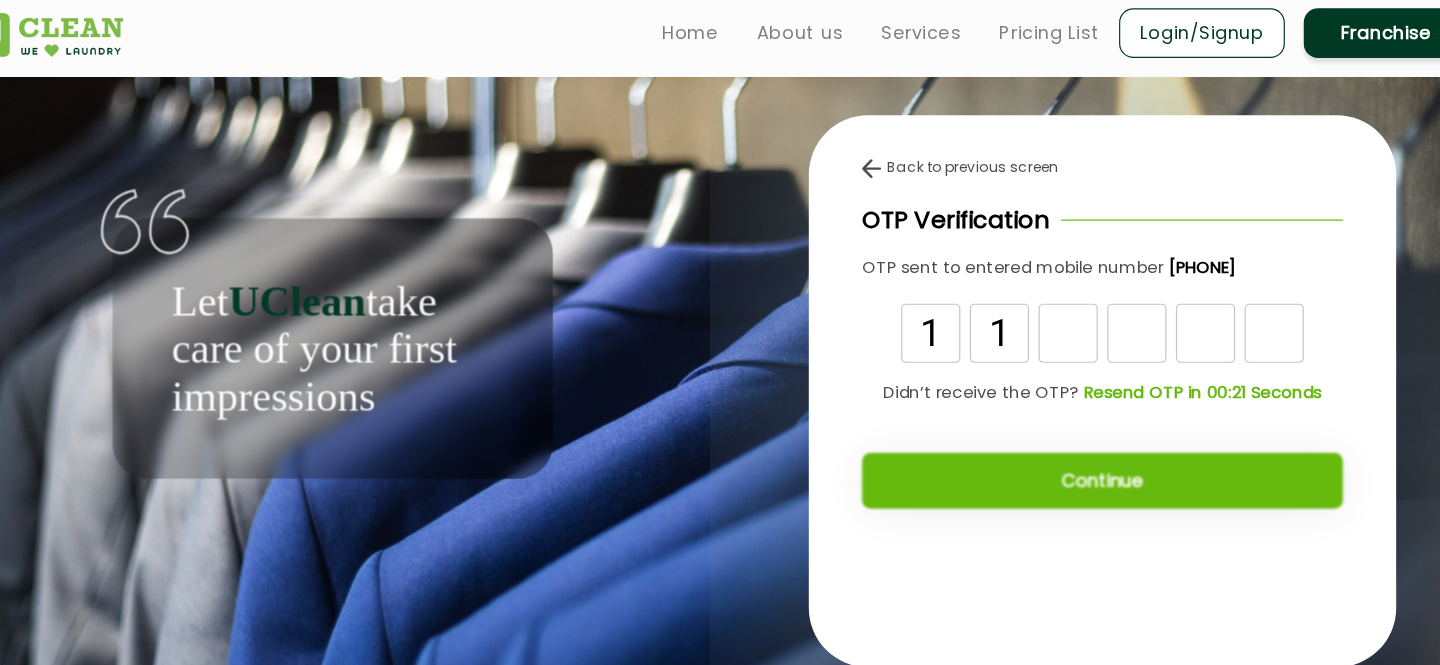 type on "1" 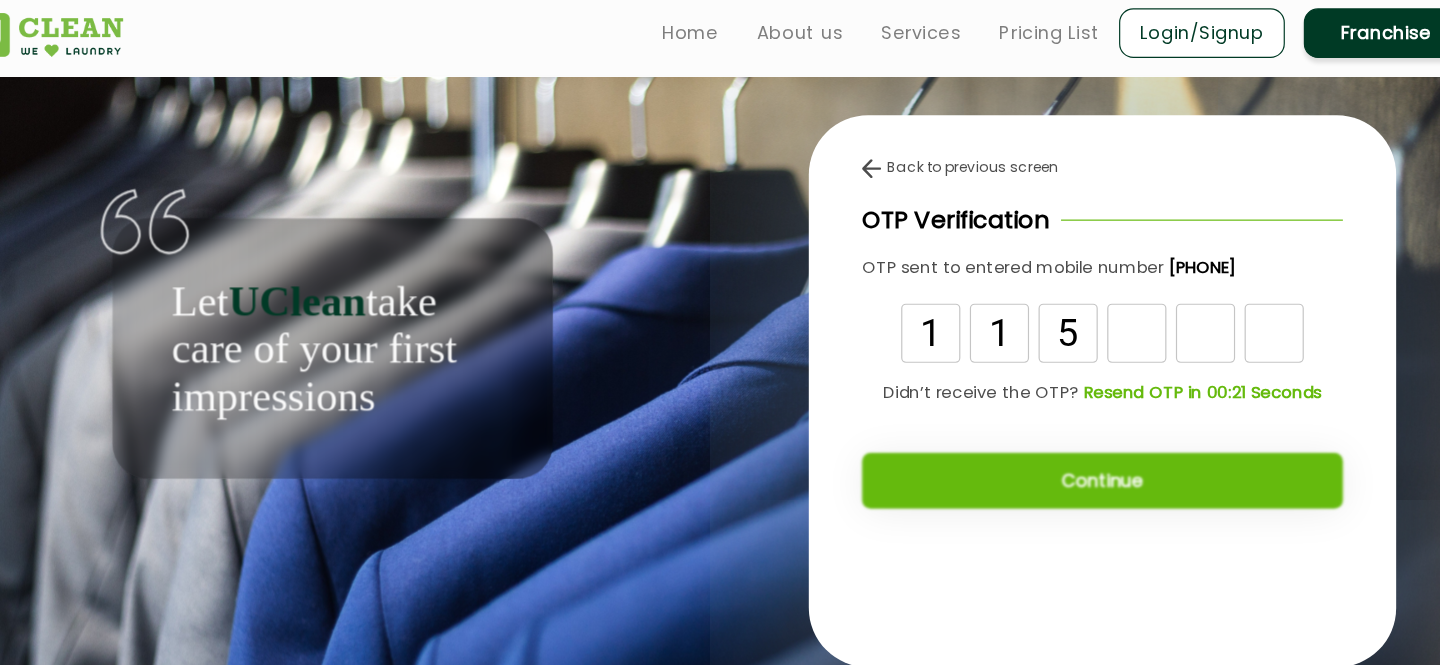 type on "5" 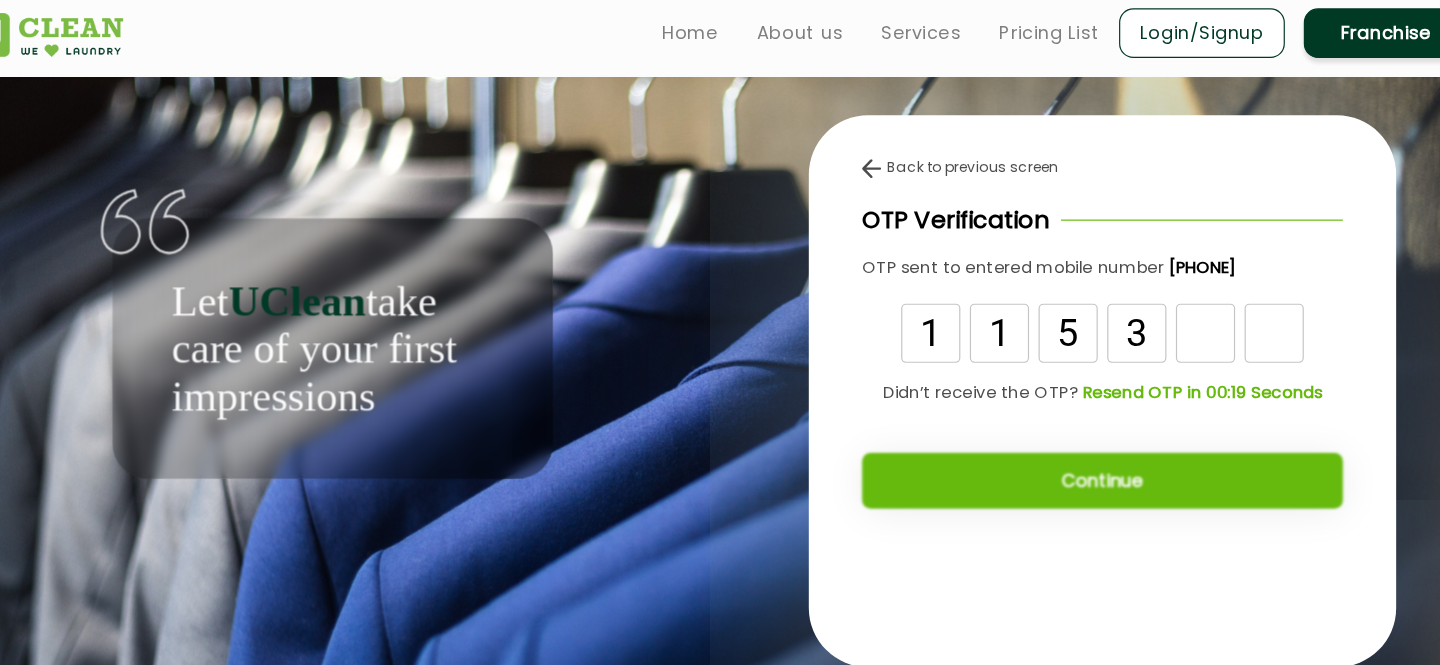 type on "3" 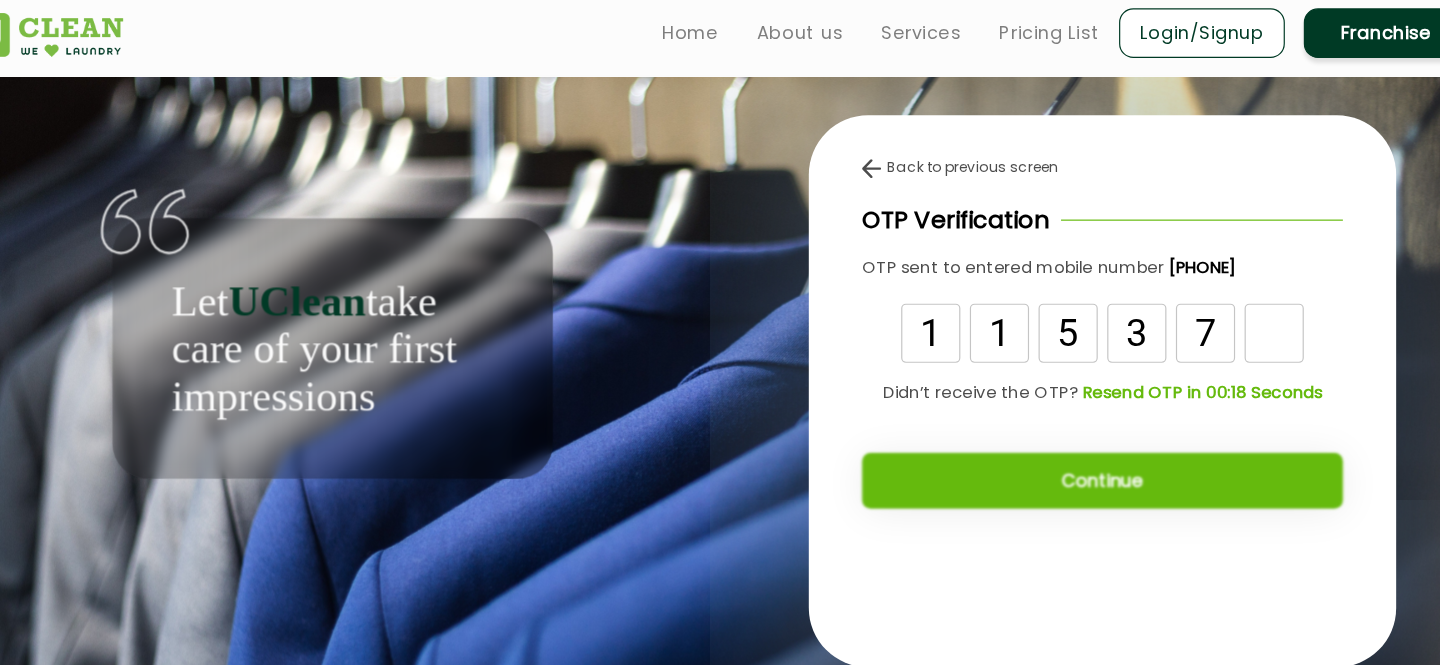 type on "7" 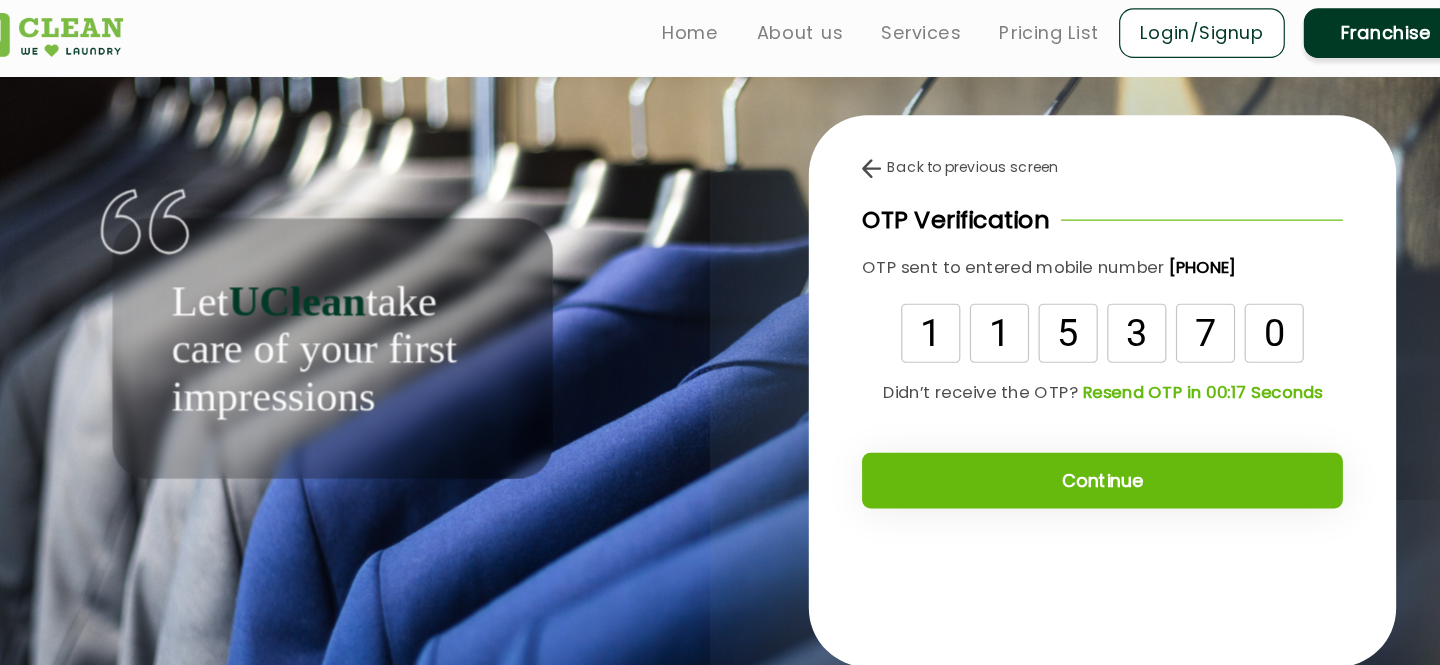 type on "0" 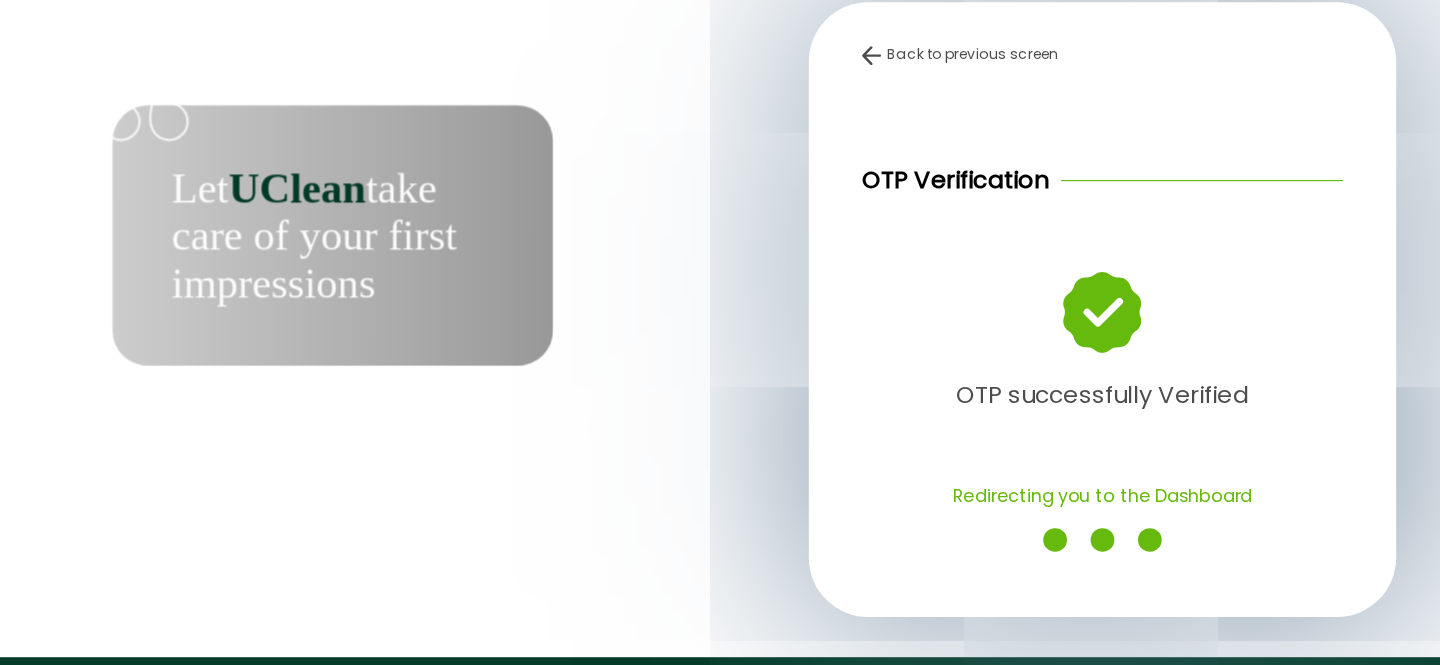 scroll, scrollTop: 43, scrollLeft: 0, axis: vertical 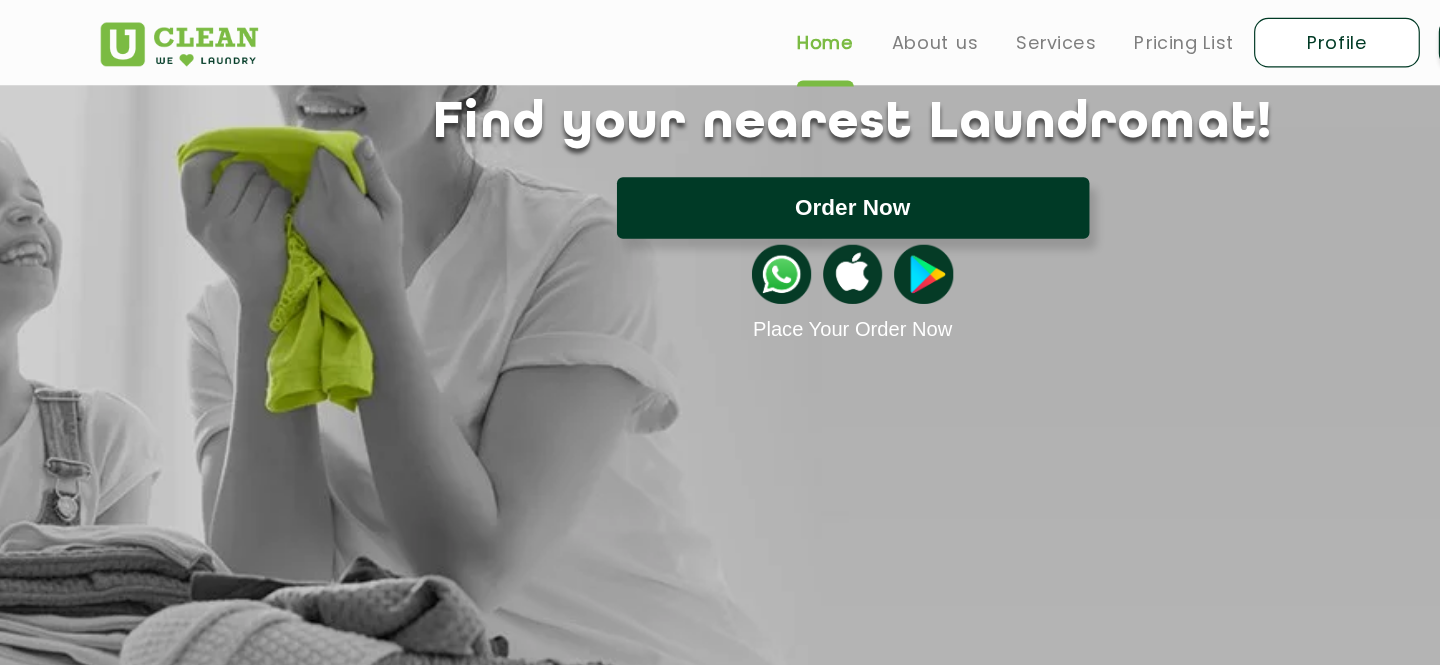 click on "Order Now" 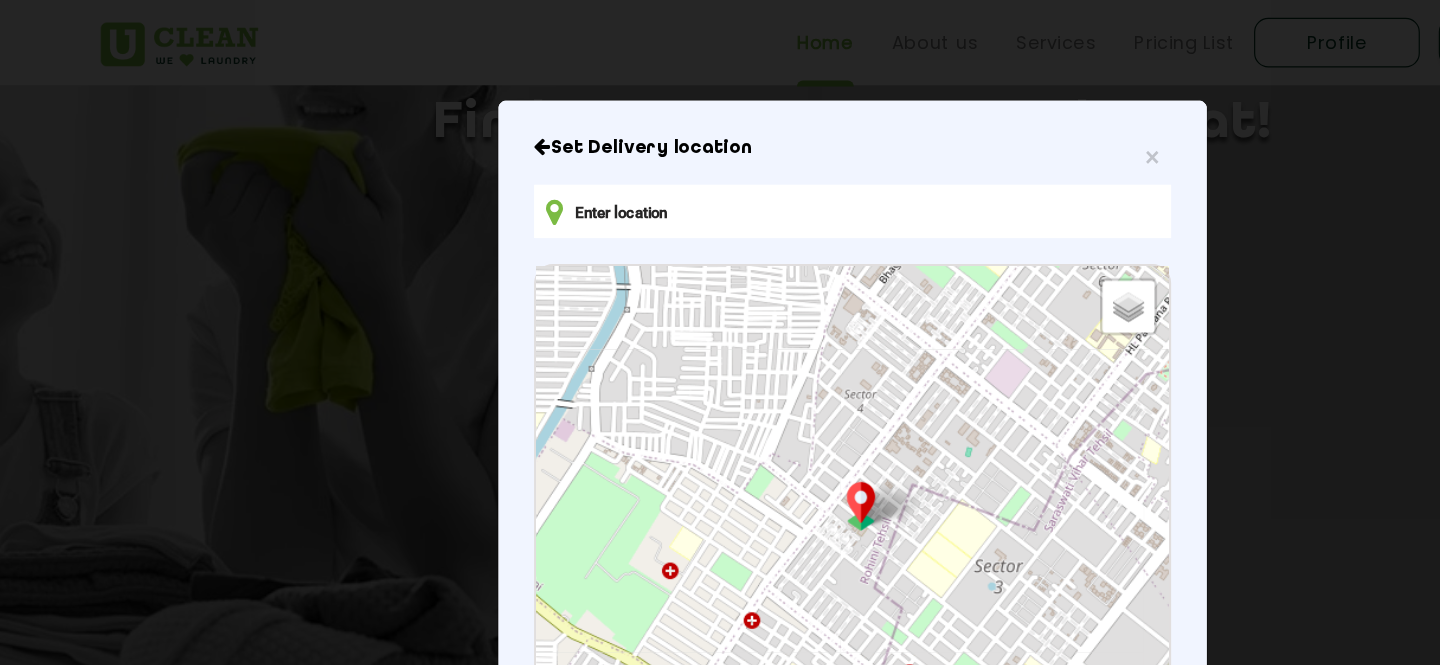 scroll, scrollTop: 26, scrollLeft: 0, axis: vertical 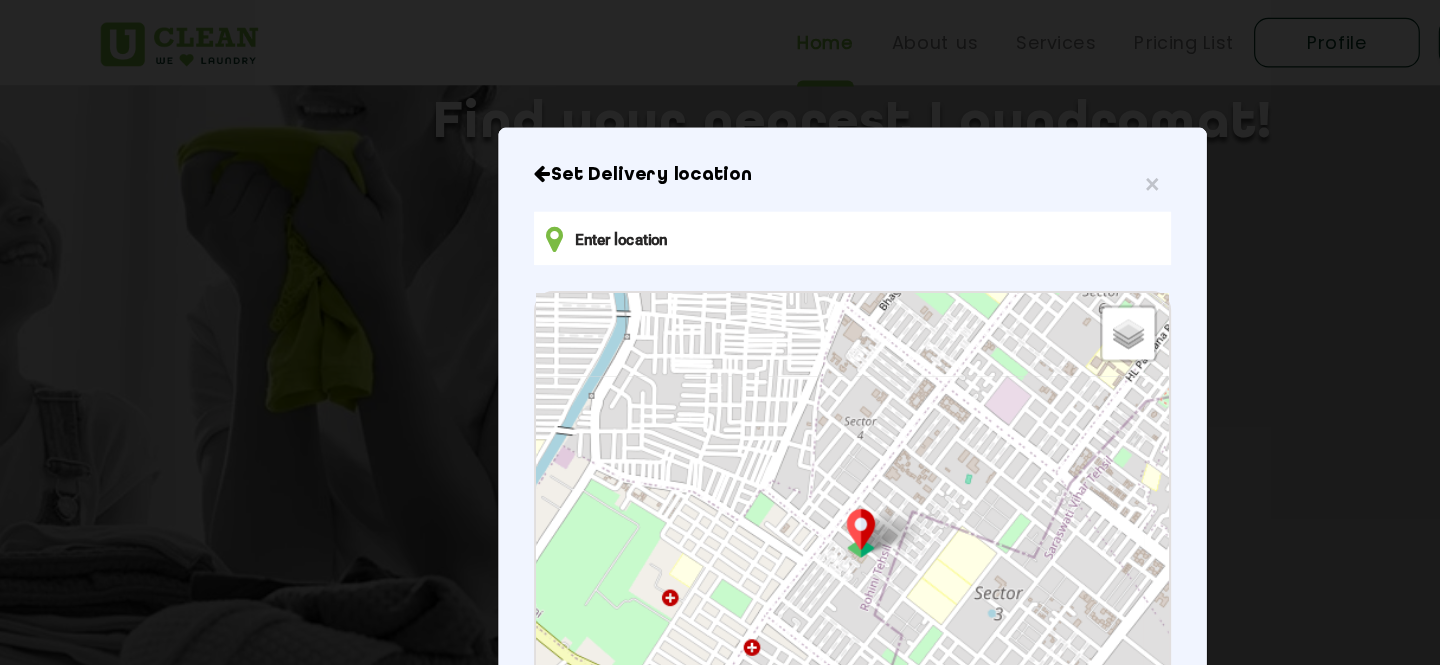 click at bounding box center (720, 201) 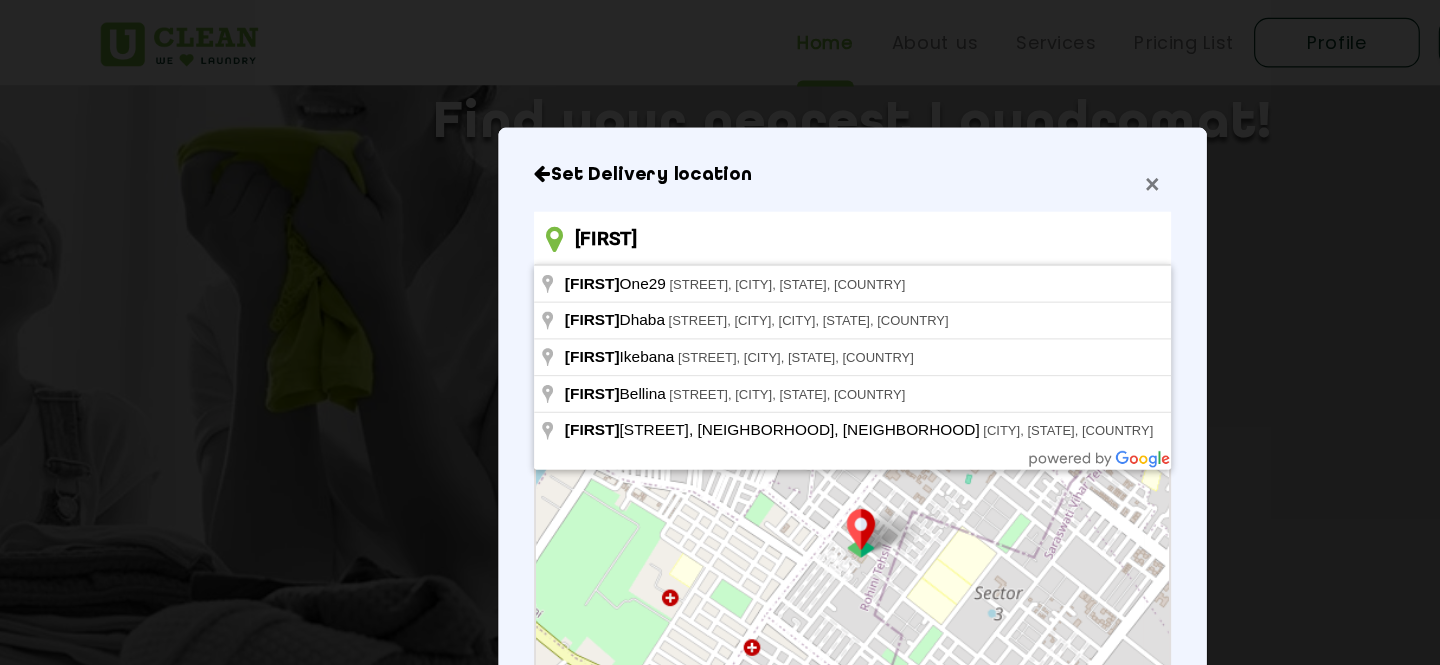 type on "gulshan" 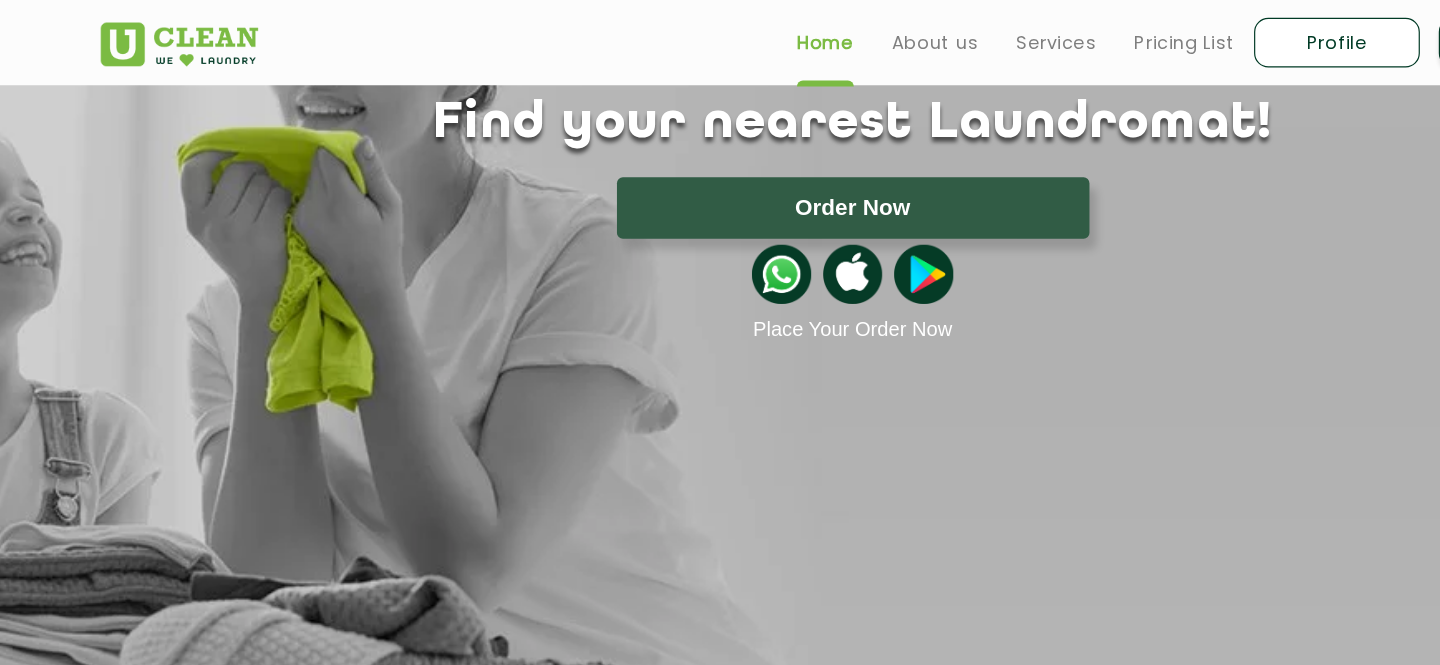 click 